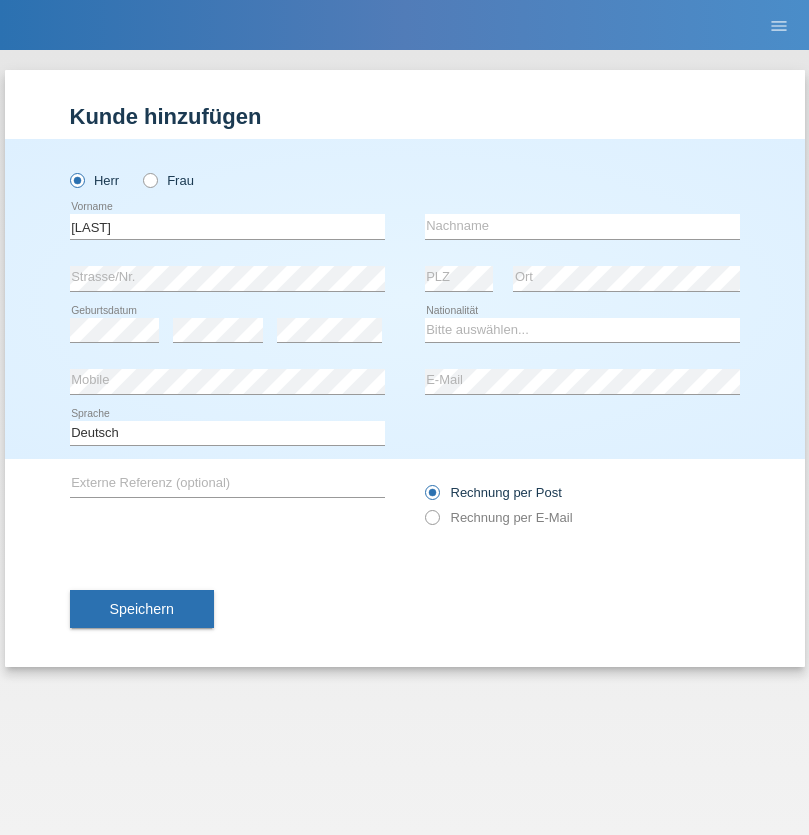 scroll, scrollTop: 0, scrollLeft: 0, axis: both 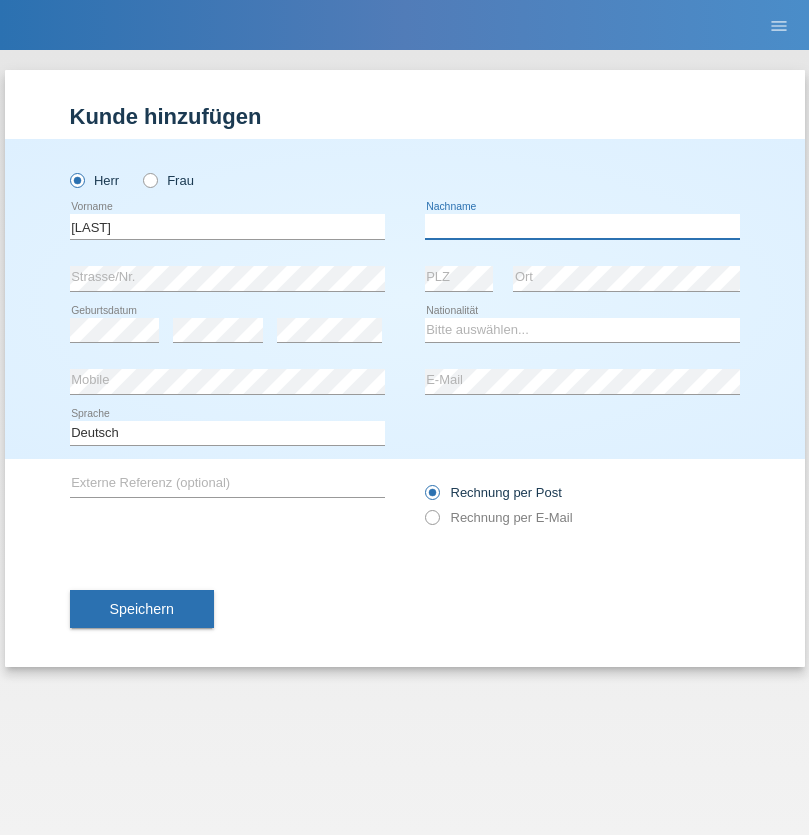 click at bounding box center [582, 226] 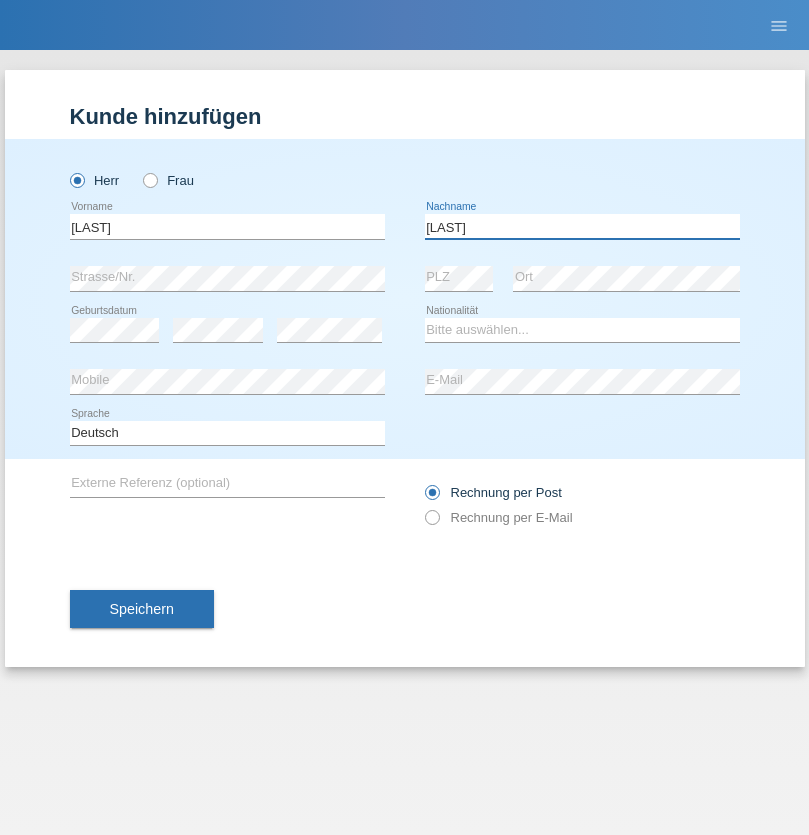 type on "[LAST]" 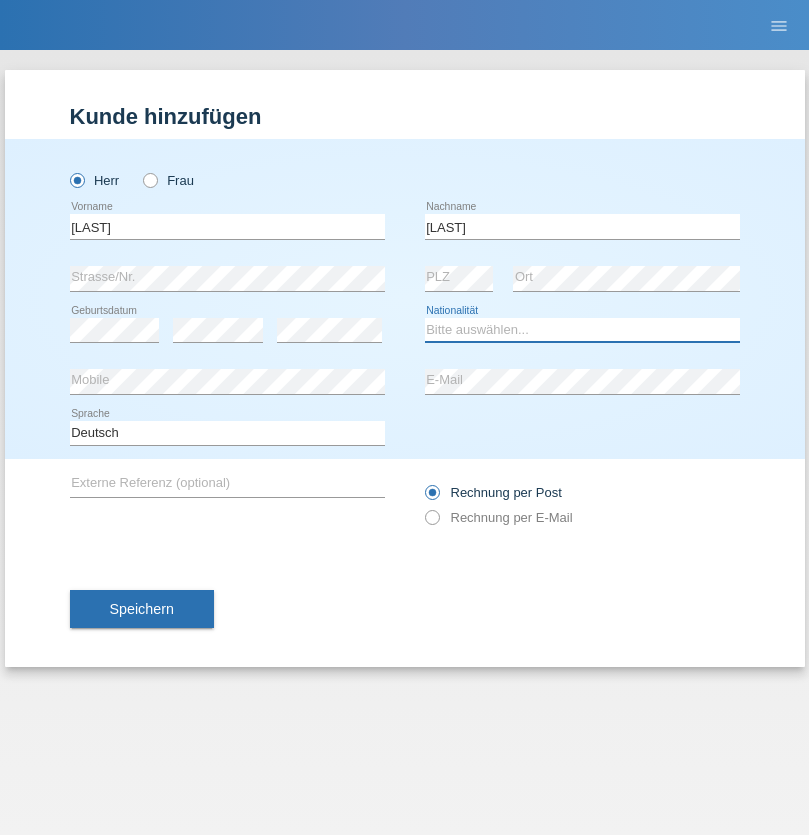 select on "CH" 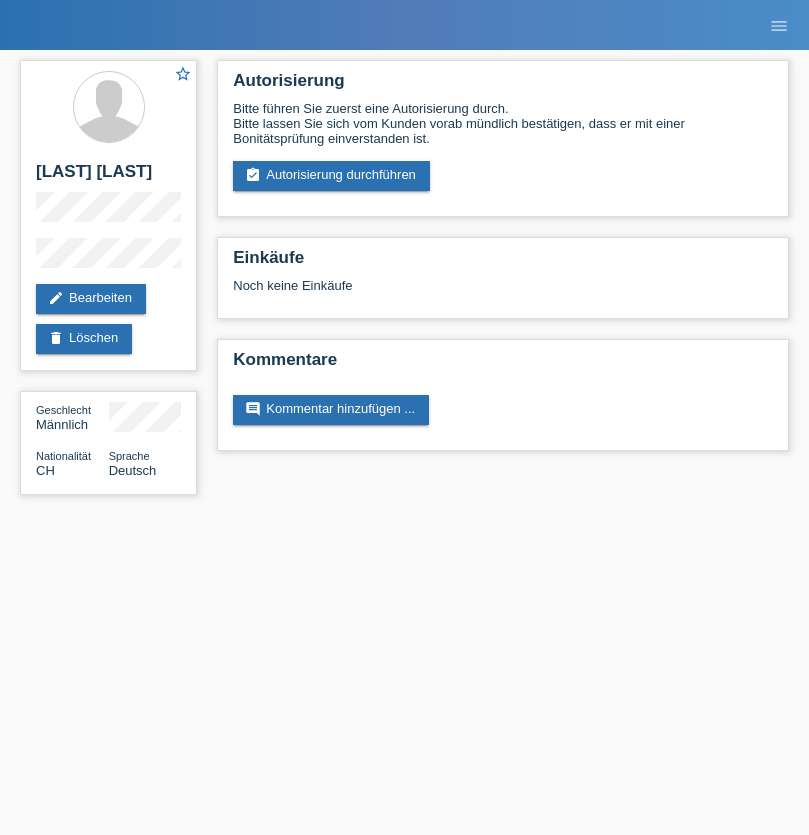 scroll, scrollTop: 0, scrollLeft: 0, axis: both 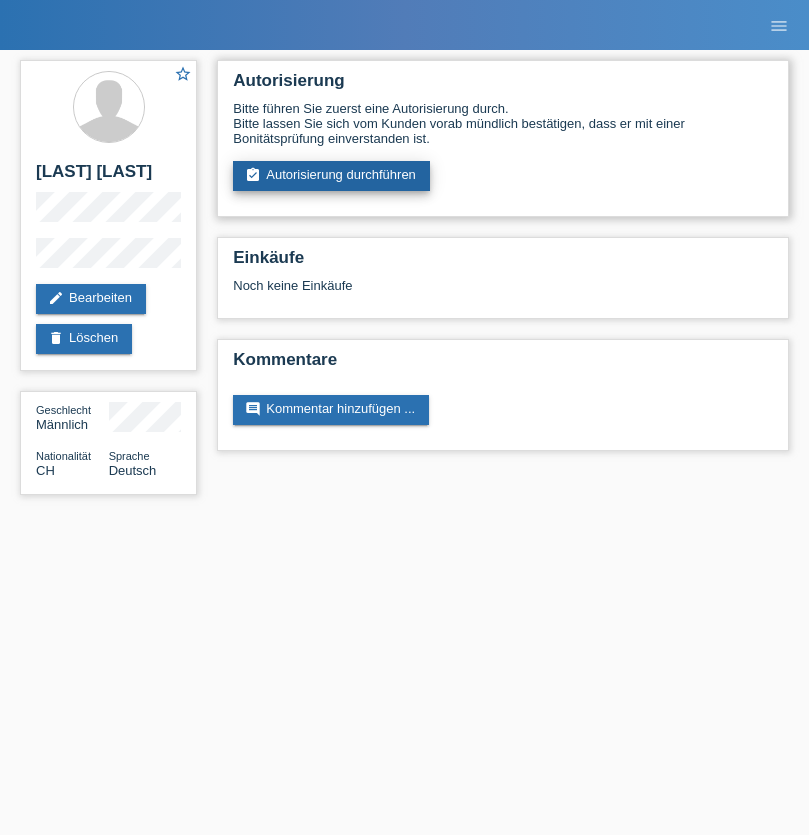 click on "assignment_turned_in  Autorisierung durchführen" at bounding box center (331, 176) 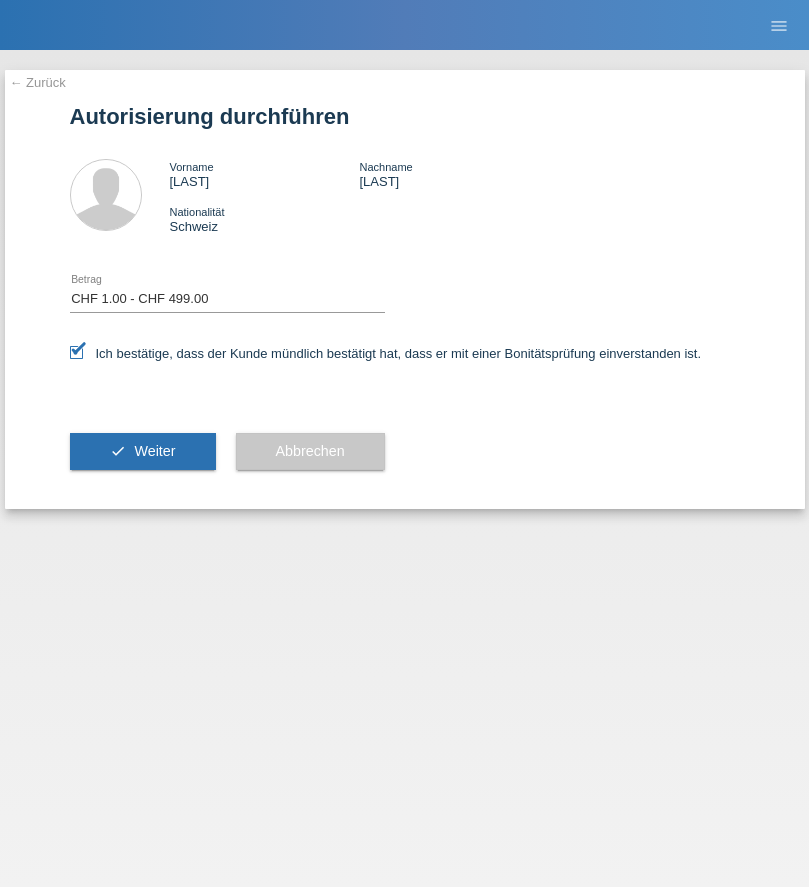 select on "1" 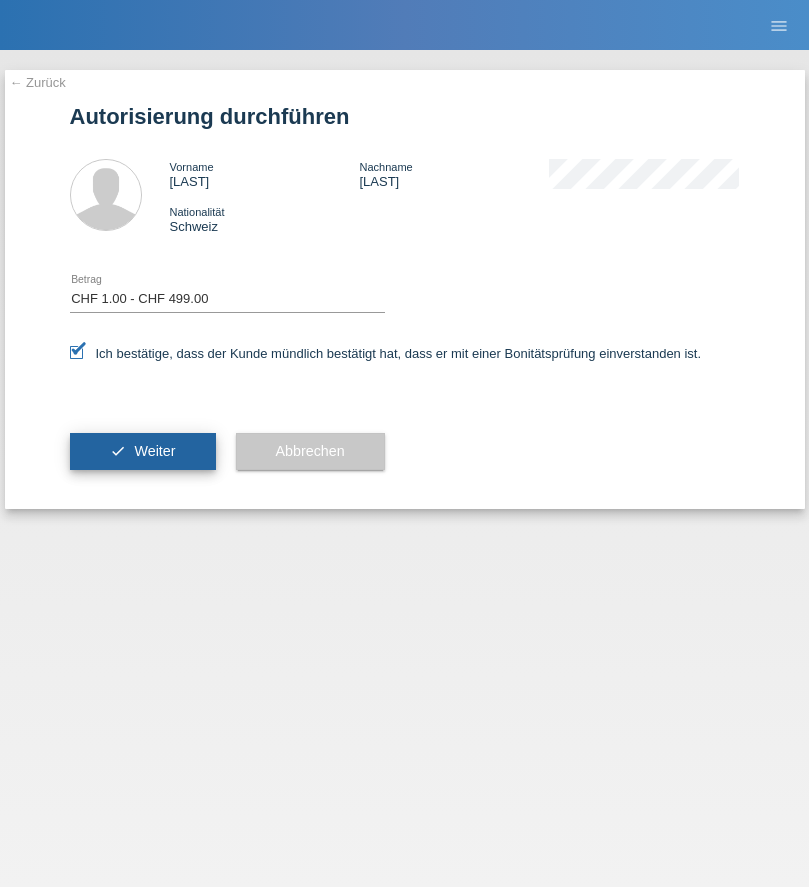 click on "Weiter" at bounding box center [154, 451] 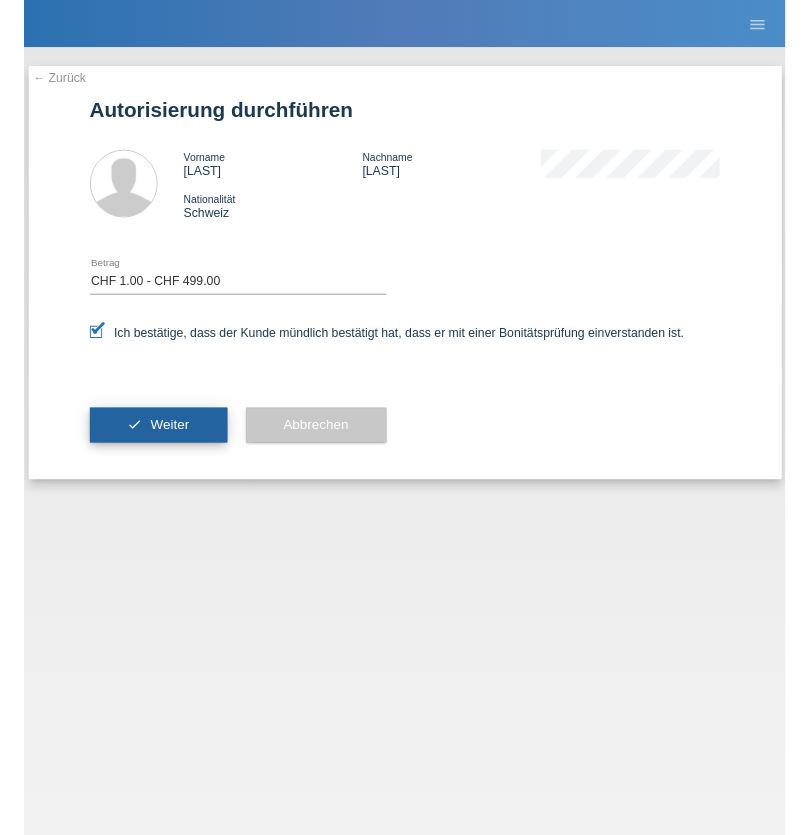 scroll, scrollTop: 0, scrollLeft: 0, axis: both 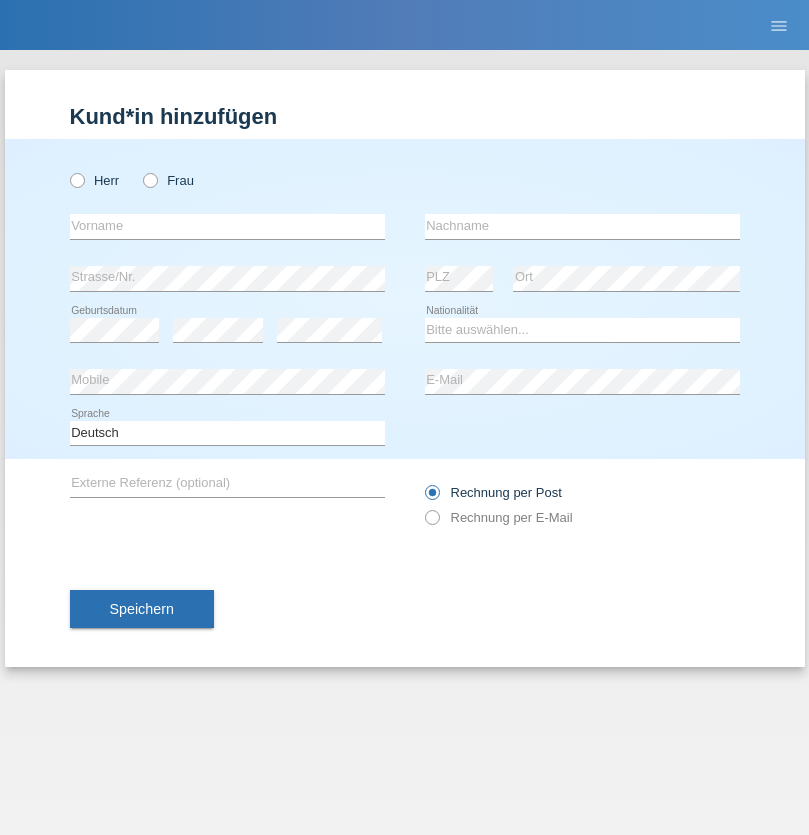 radio on "true" 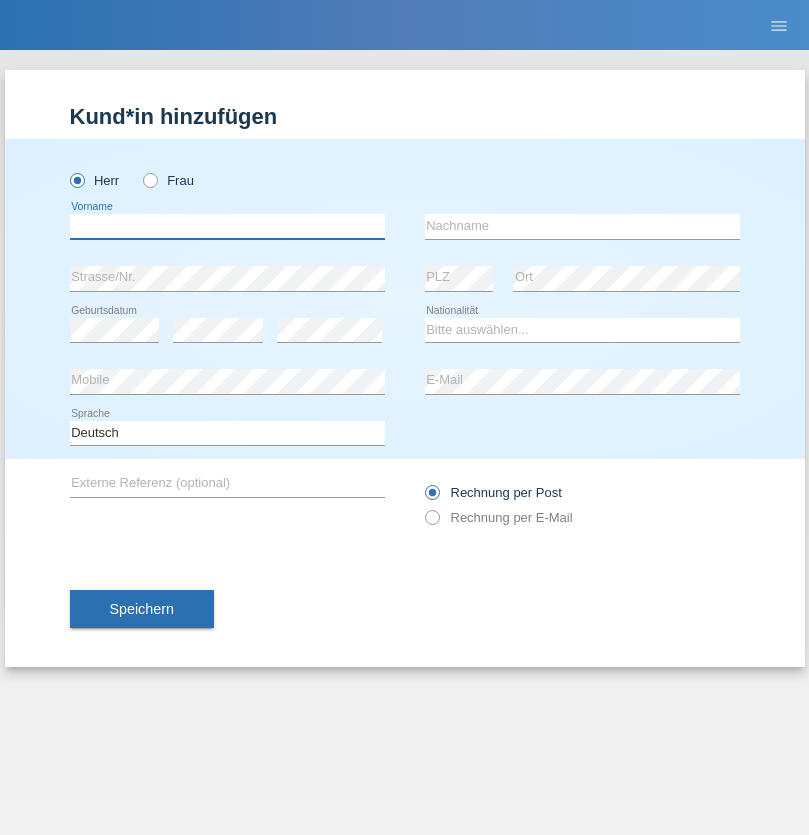 click at bounding box center (227, 226) 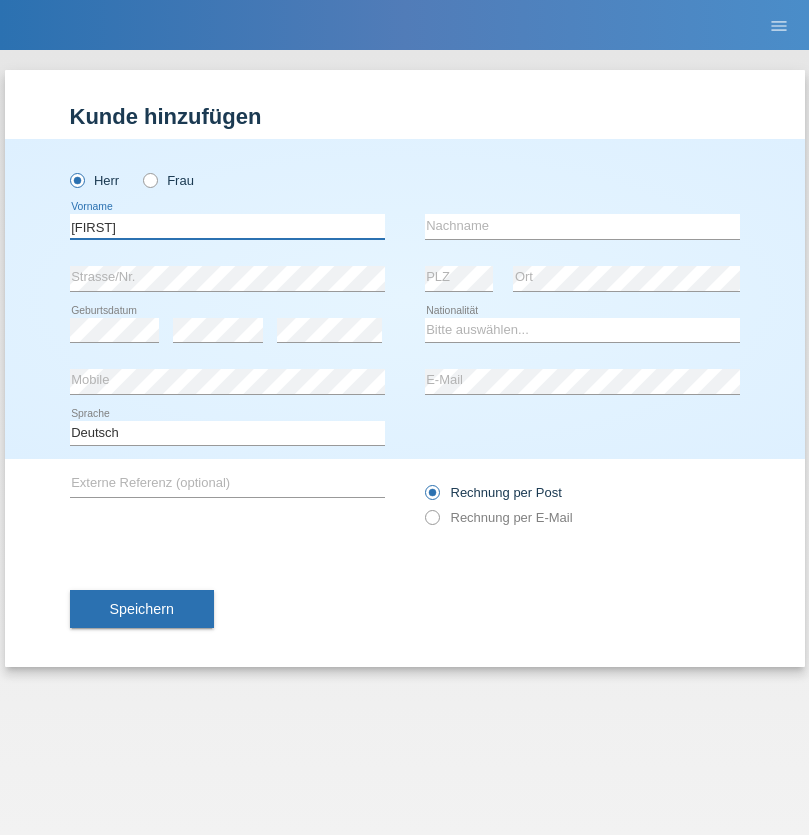 type on "[FIRST]" 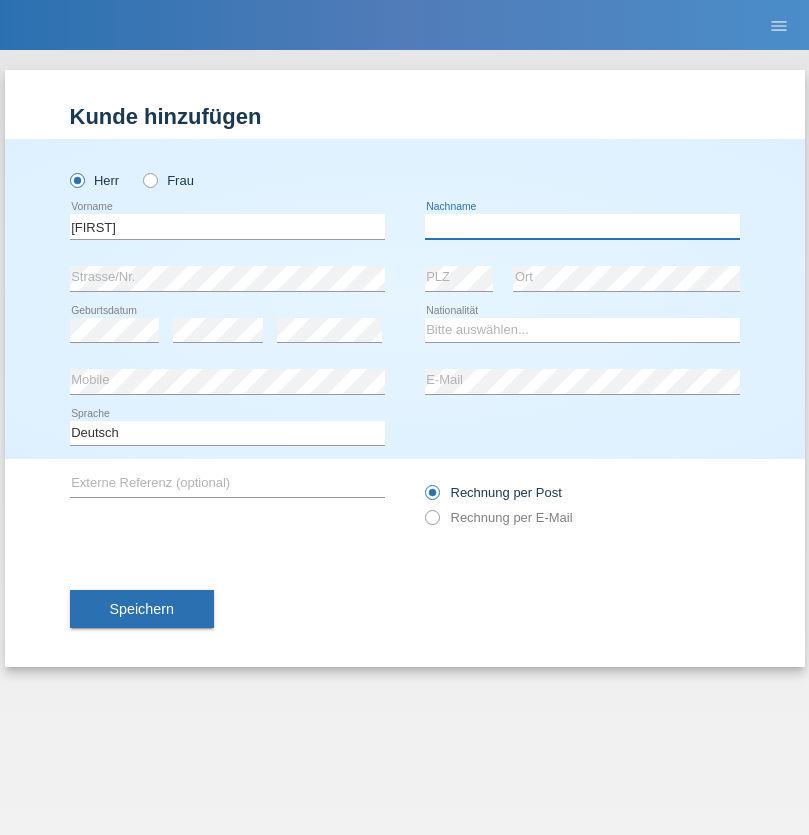 click at bounding box center (582, 226) 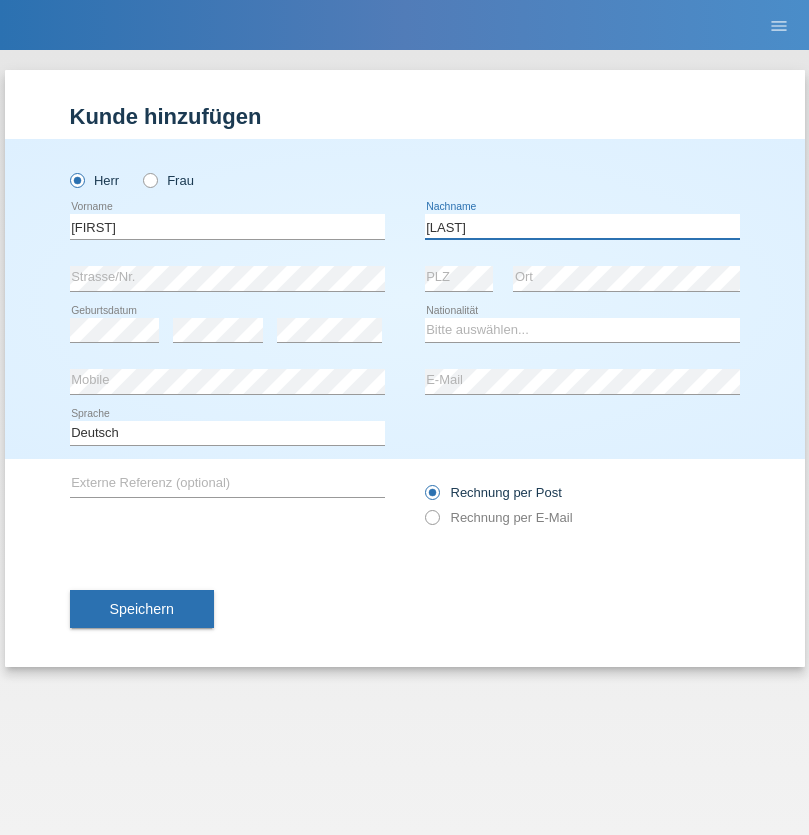 type on "[LAST]" 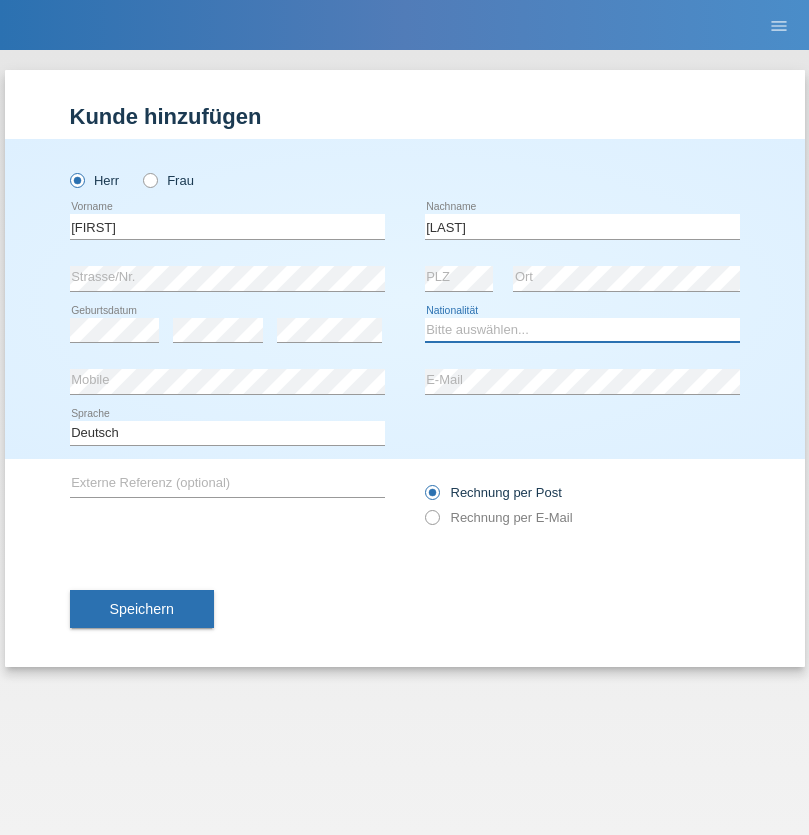 select on "CH" 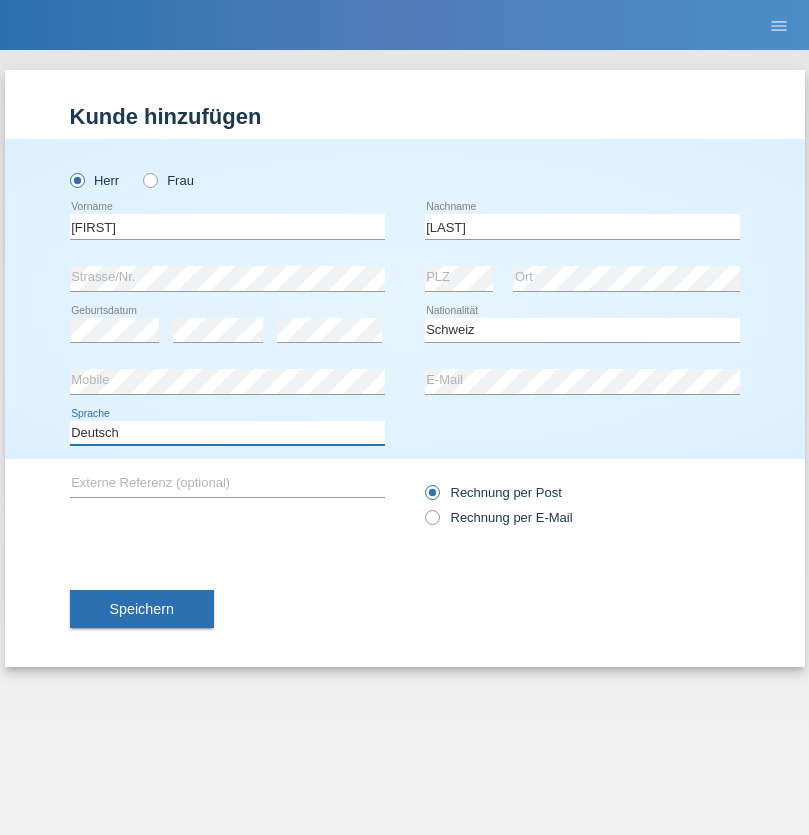 select on "en" 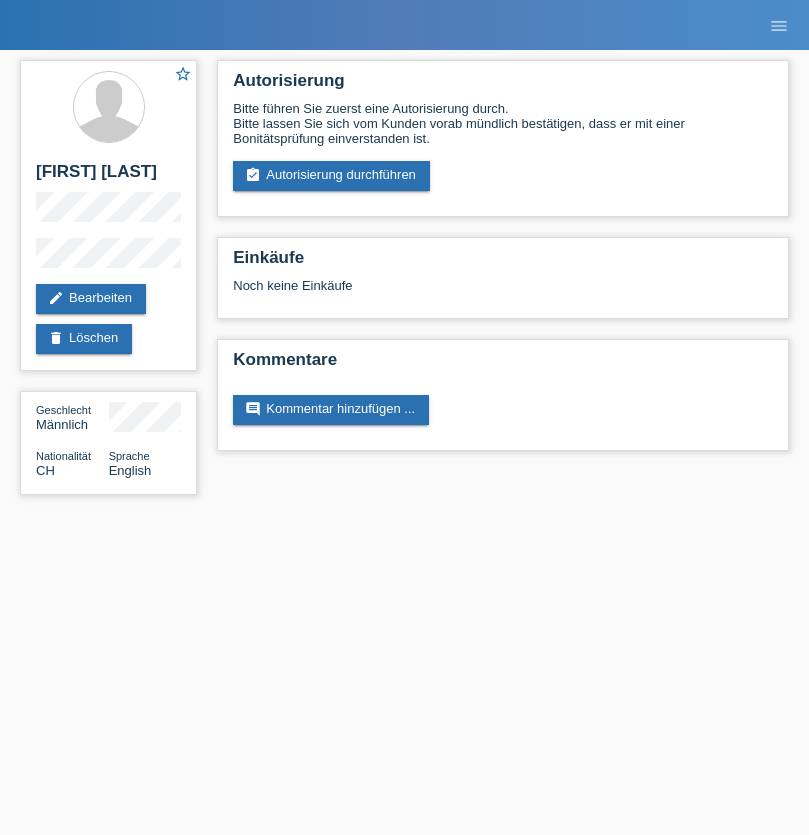 scroll, scrollTop: 0, scrollLeft: 0, axis: both 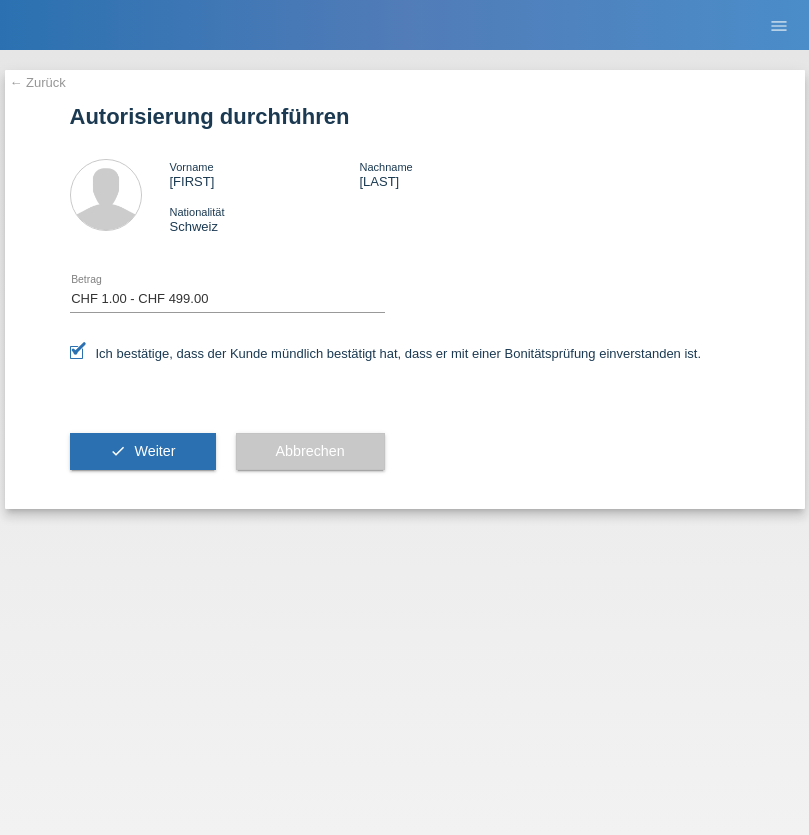 select on "1" 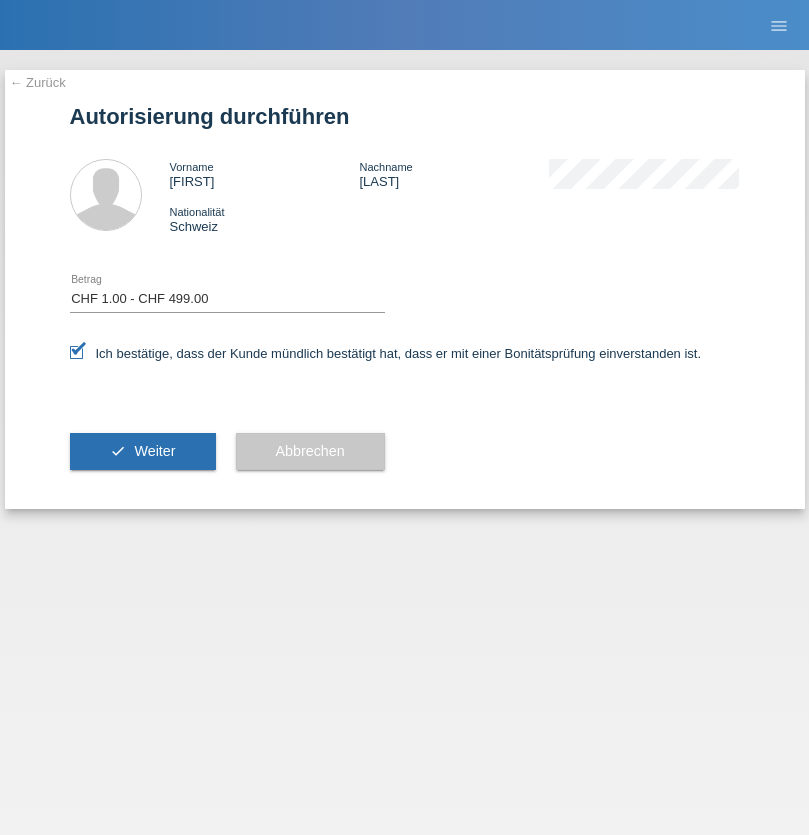 scroll, scrollTop: 0, scrollLeft: 0, axis: both 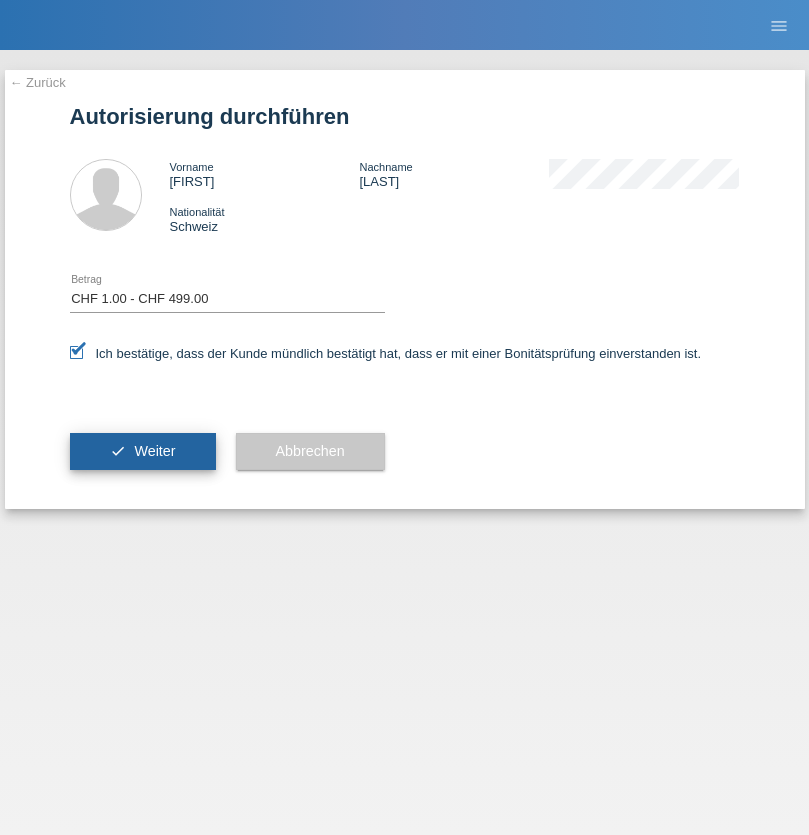 click on "Weiter" at bounding box center (154, 451) 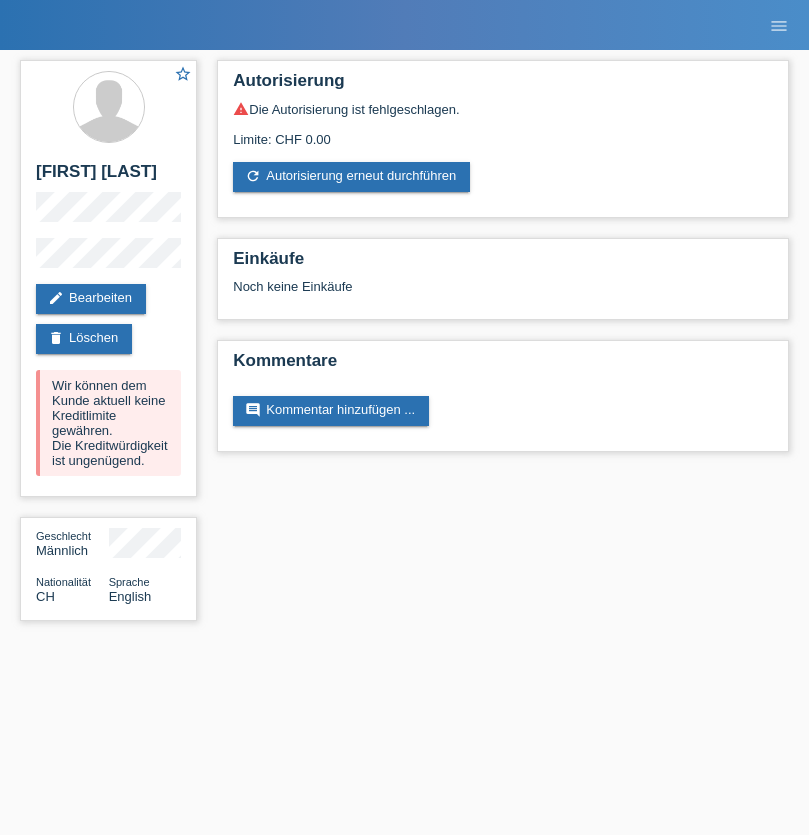 scroll, scrollTop: 0, scrollLeft: 0, axis: both 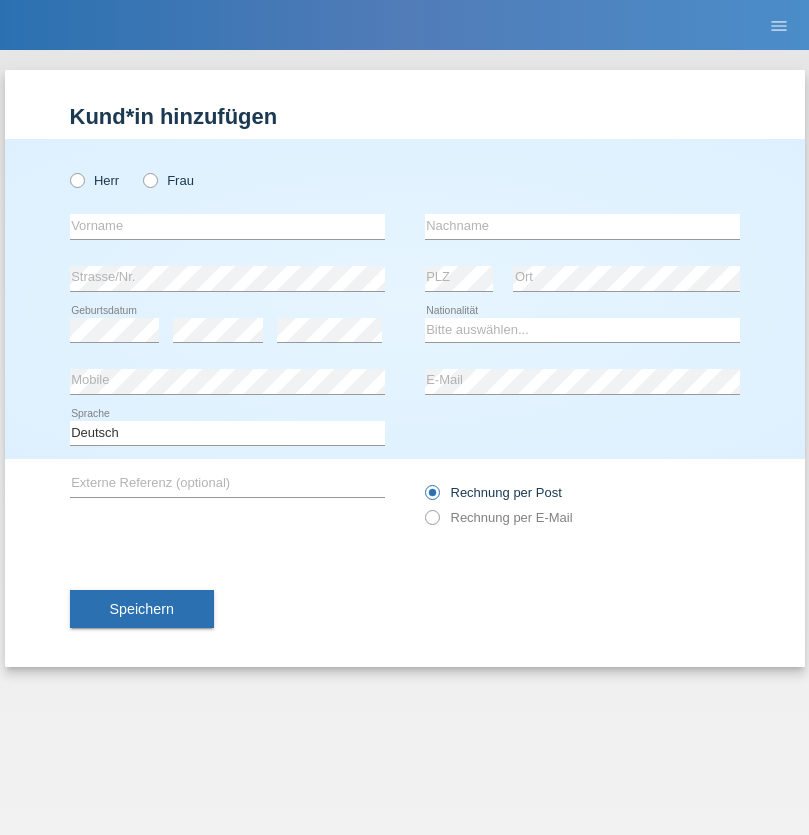 radio on "true" 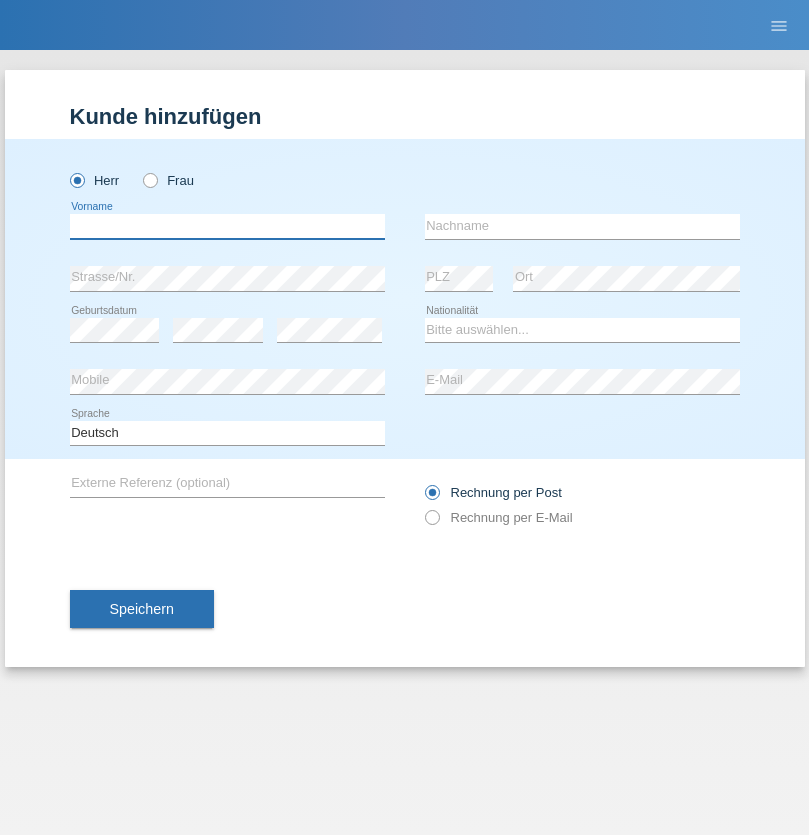 click at bounding box center [227, 226] 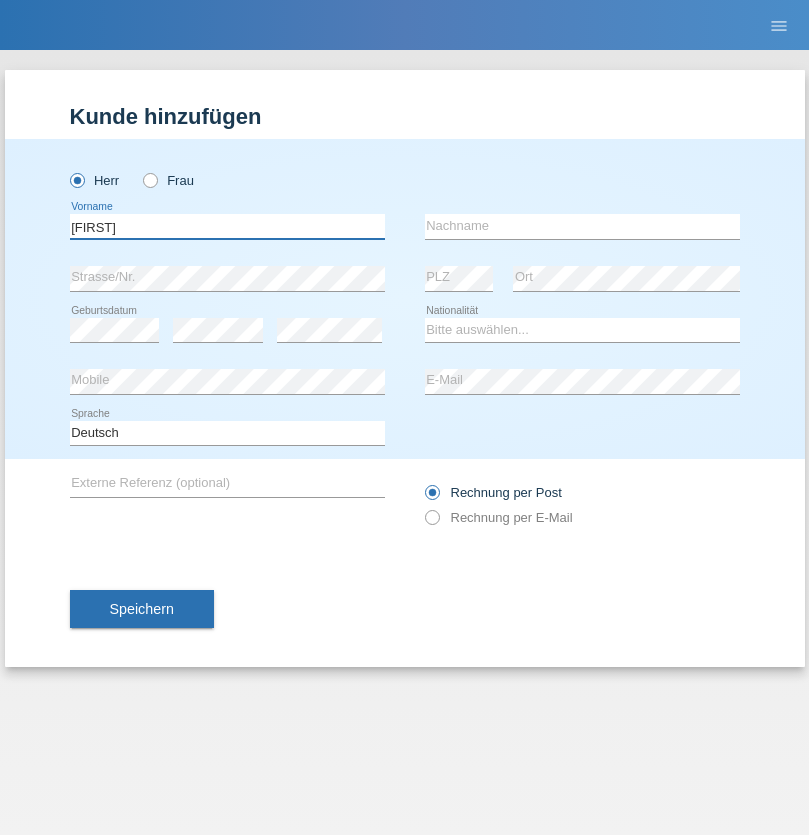 type on "Dominik" 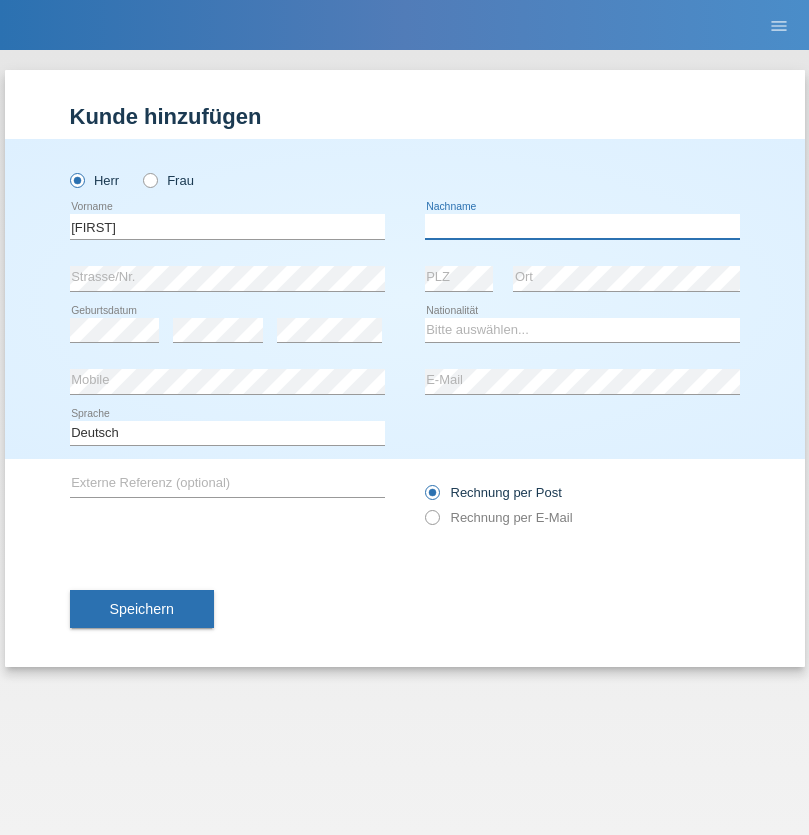 click at bounding box center (582, 226) 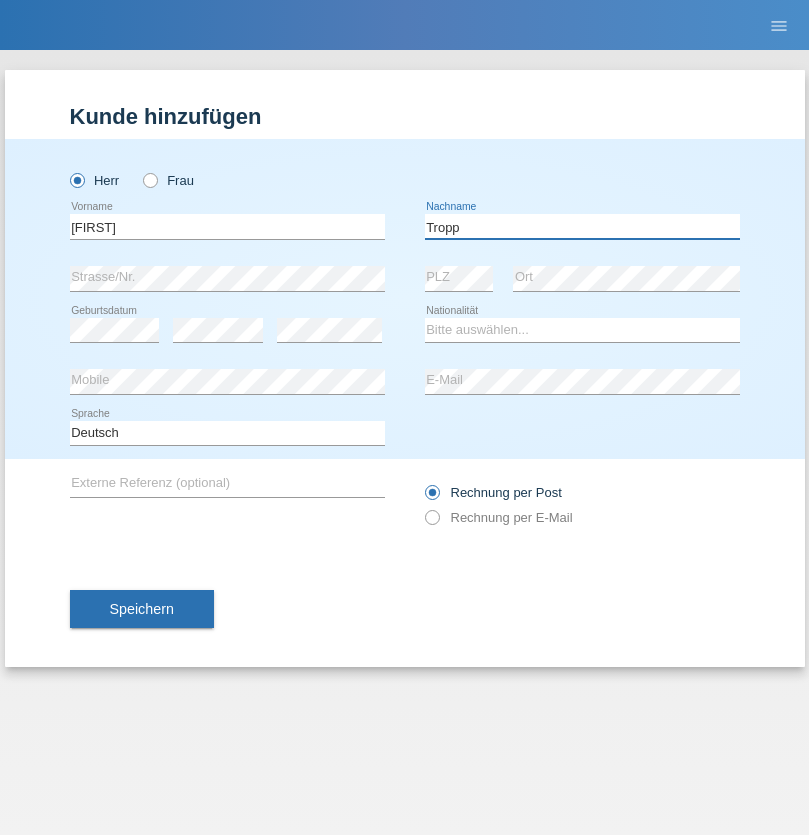 type on "Tropp" 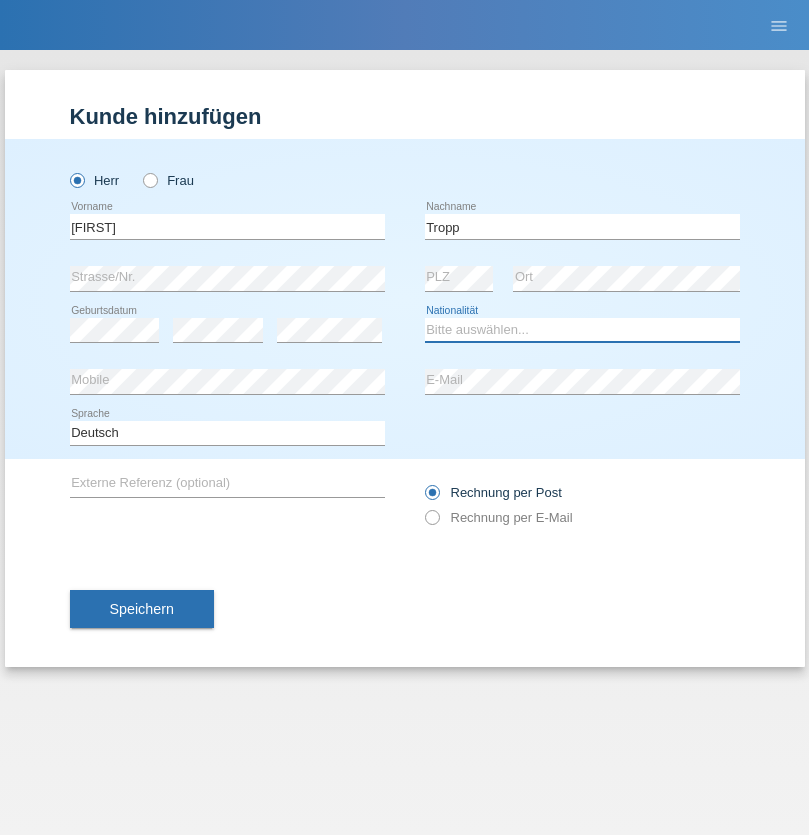 select on "SK" 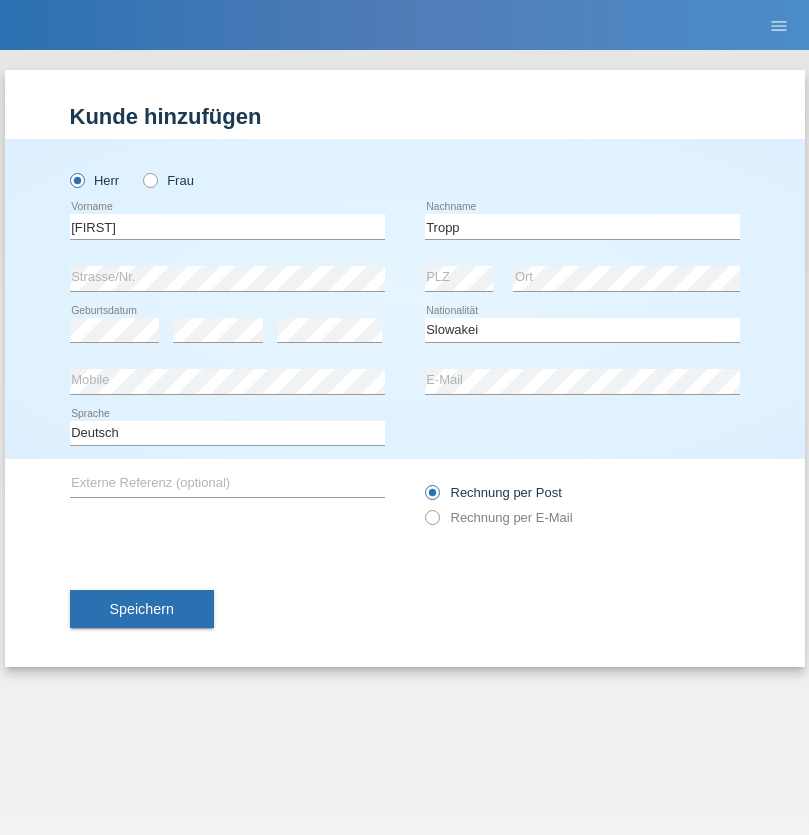 select on "C" 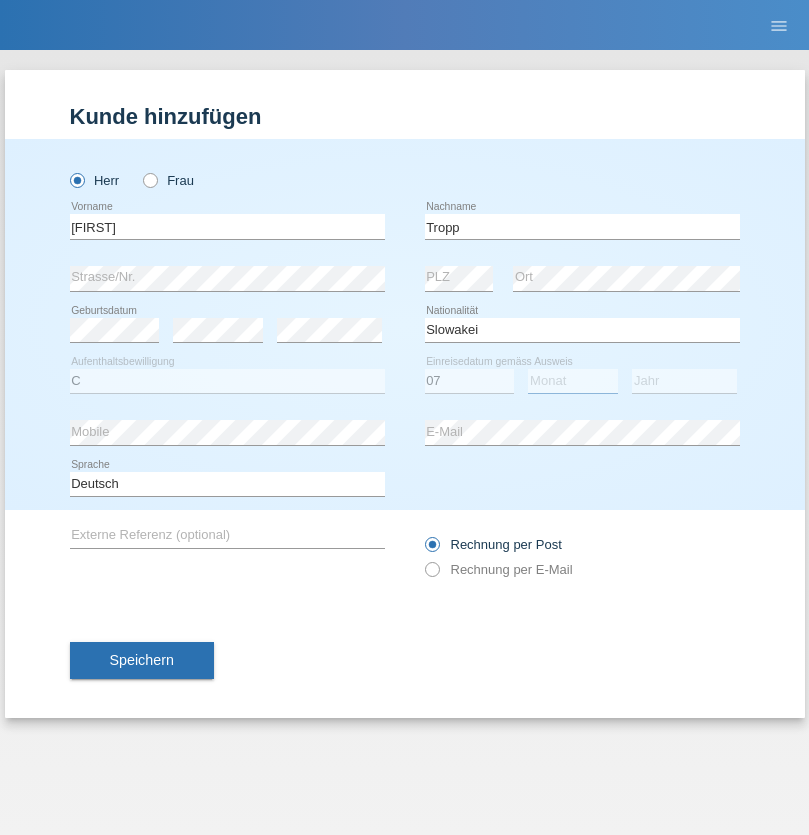 select on "08" 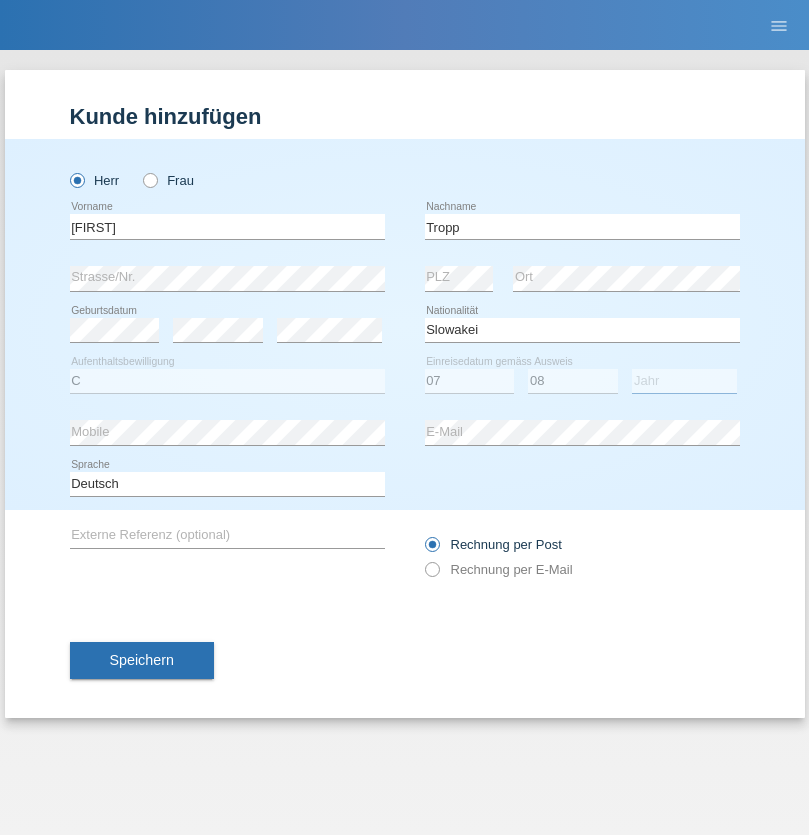 select on "2021" 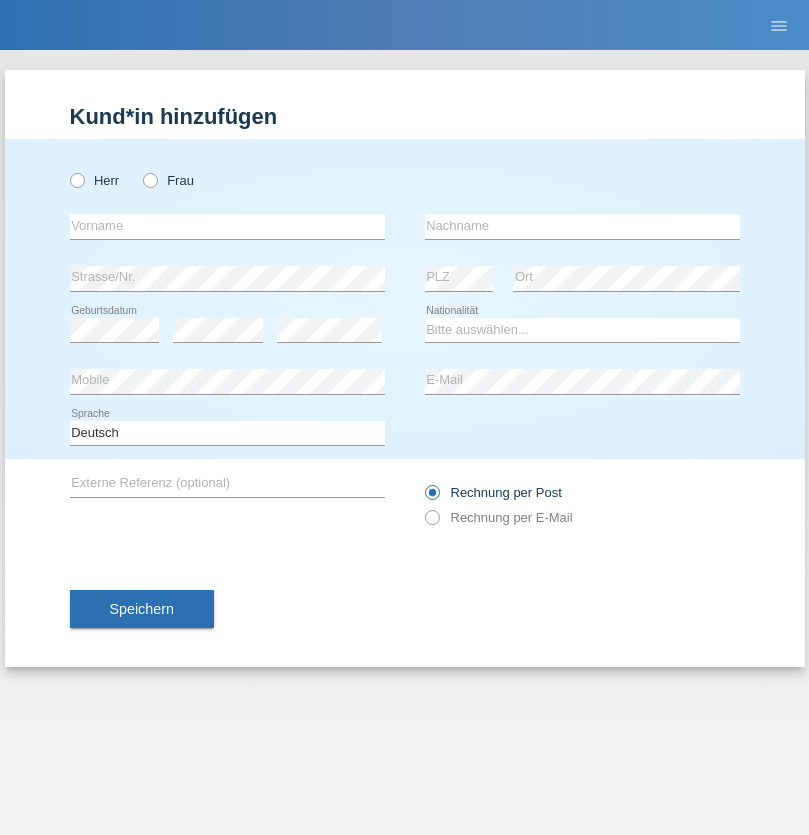 scroll, scrollTop: 0, scrollLeft: 0, axis: both 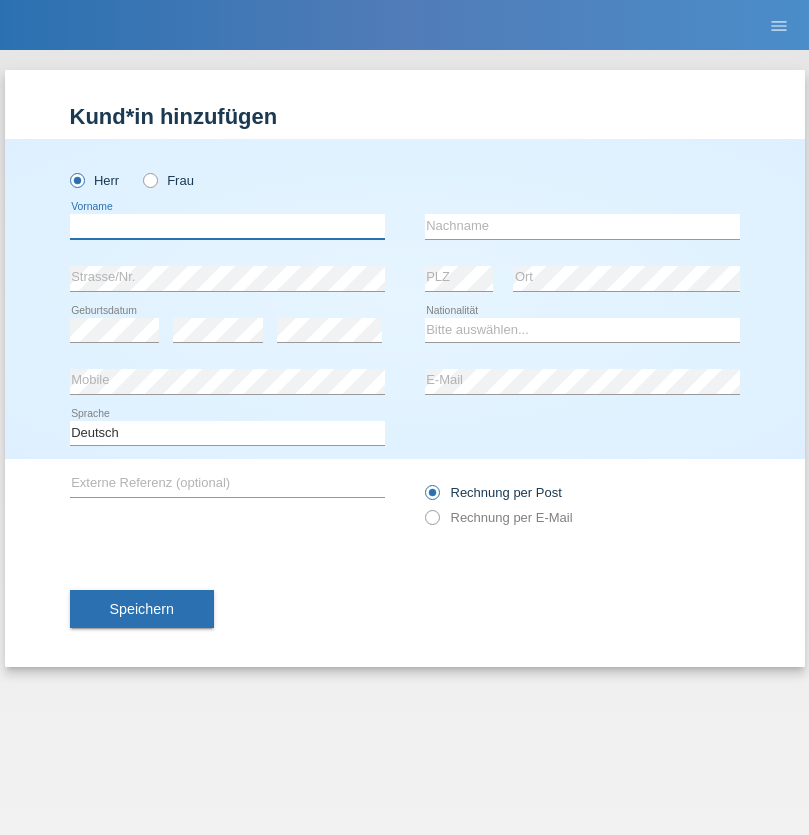 click at bounding box center [227, 226] 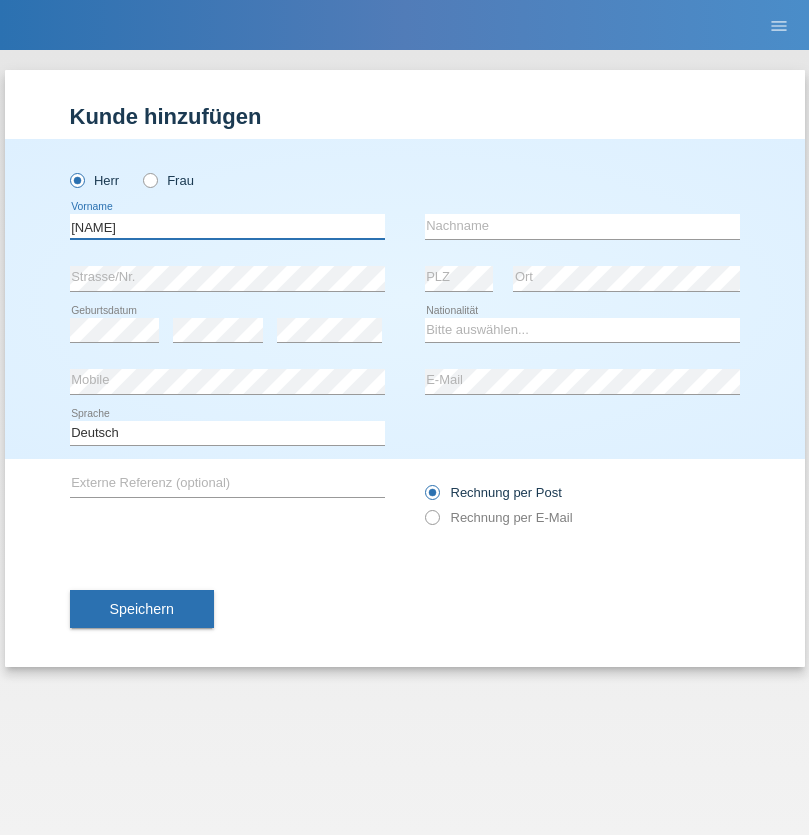 type on "Dirk" 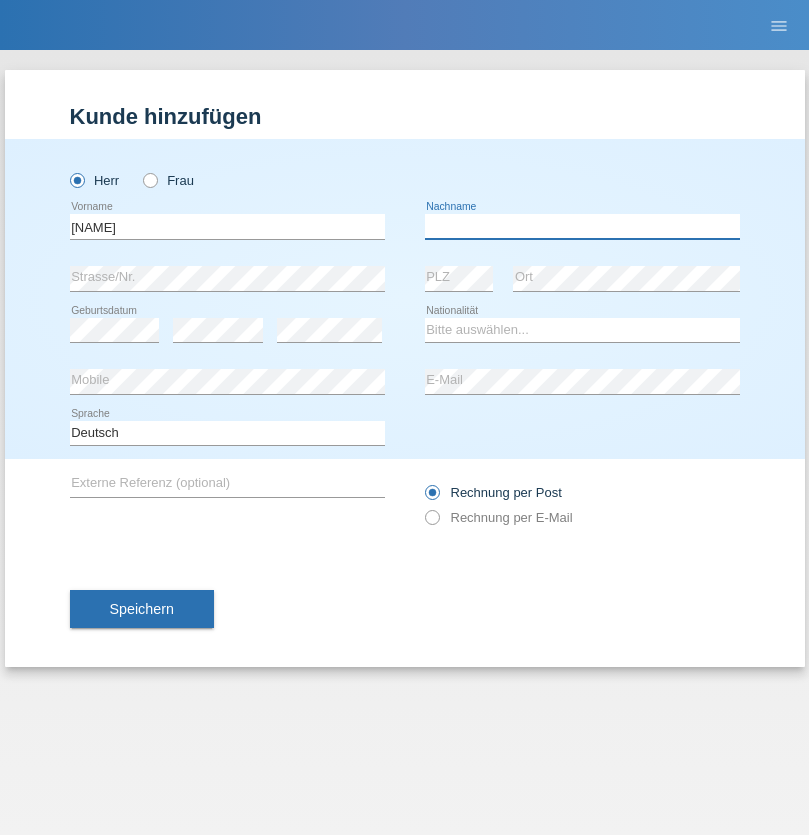click at bounding box center (582, 226) 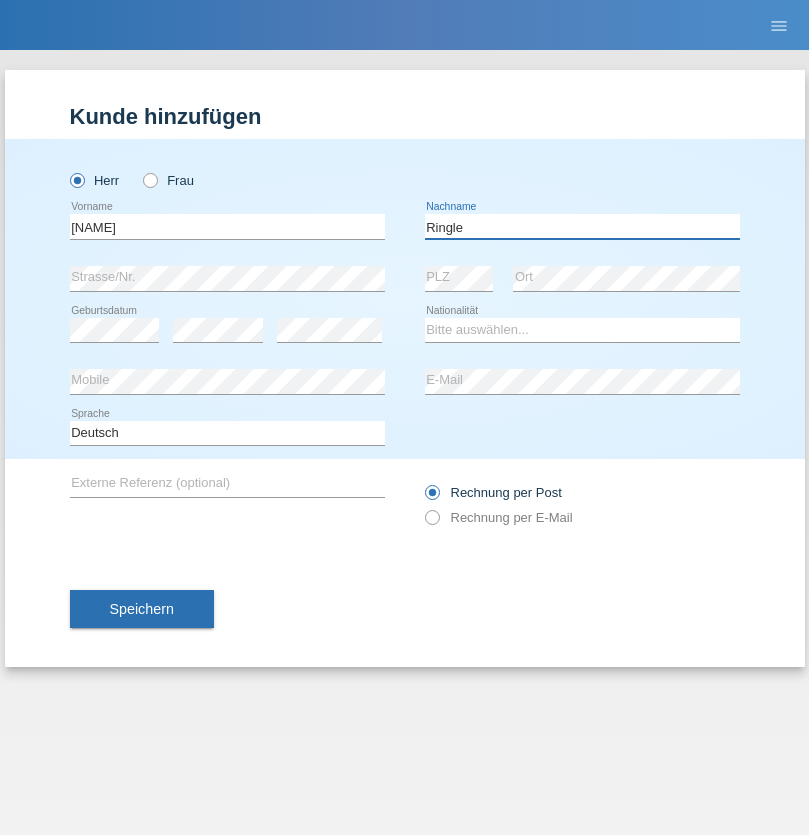 type on "Ringle" 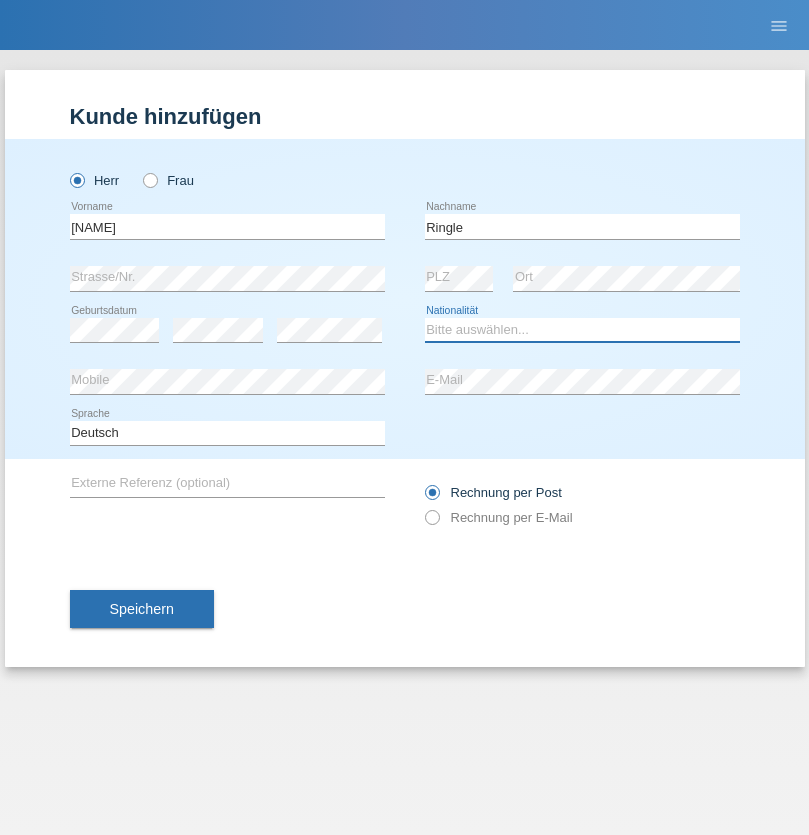 select on "DE" 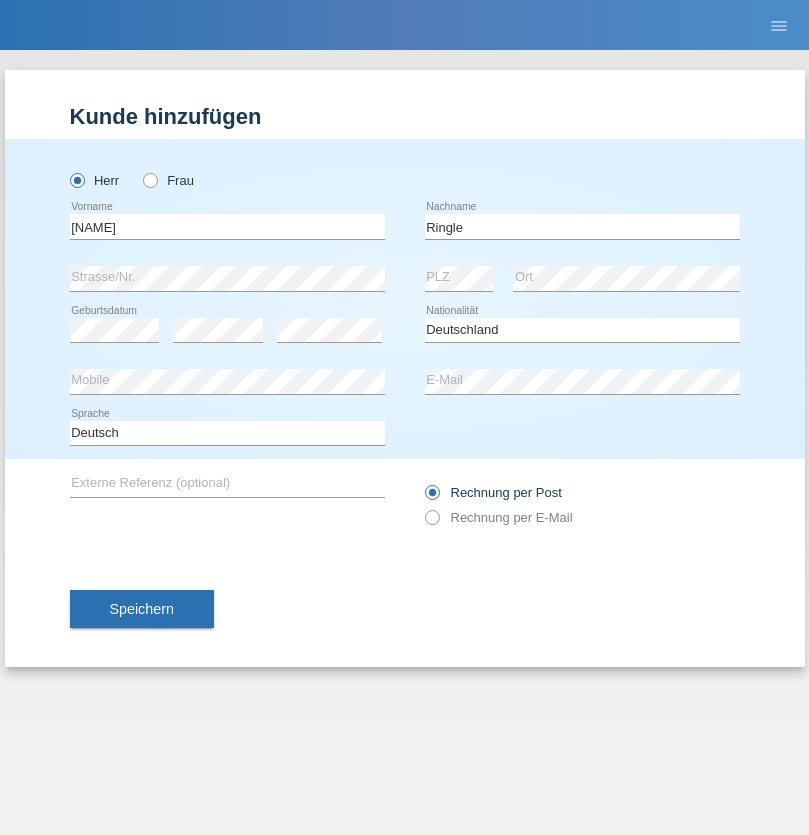 select on "C" 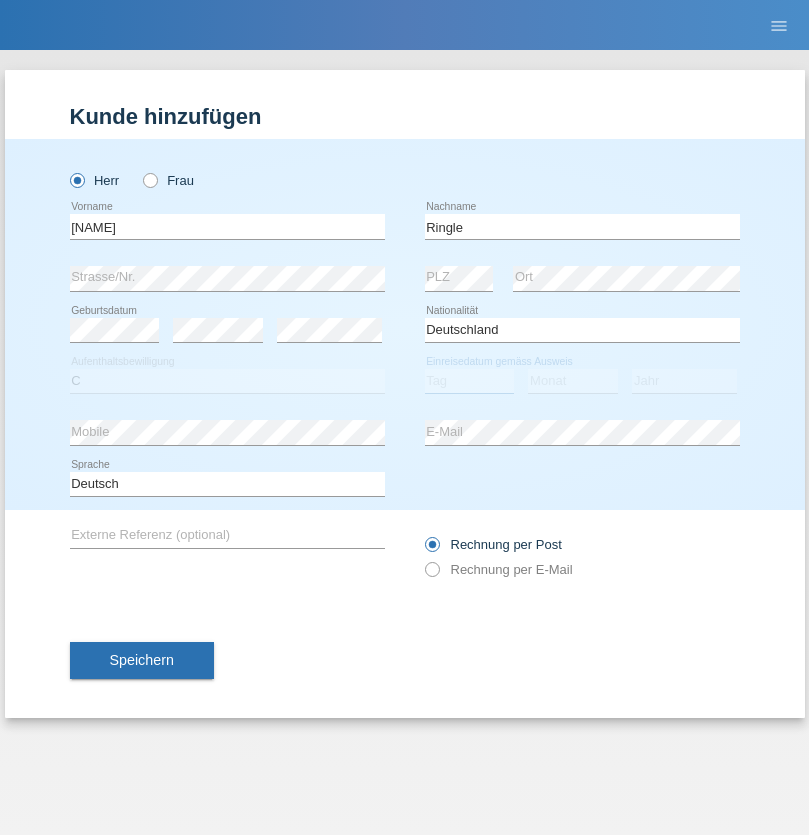 select on "06" 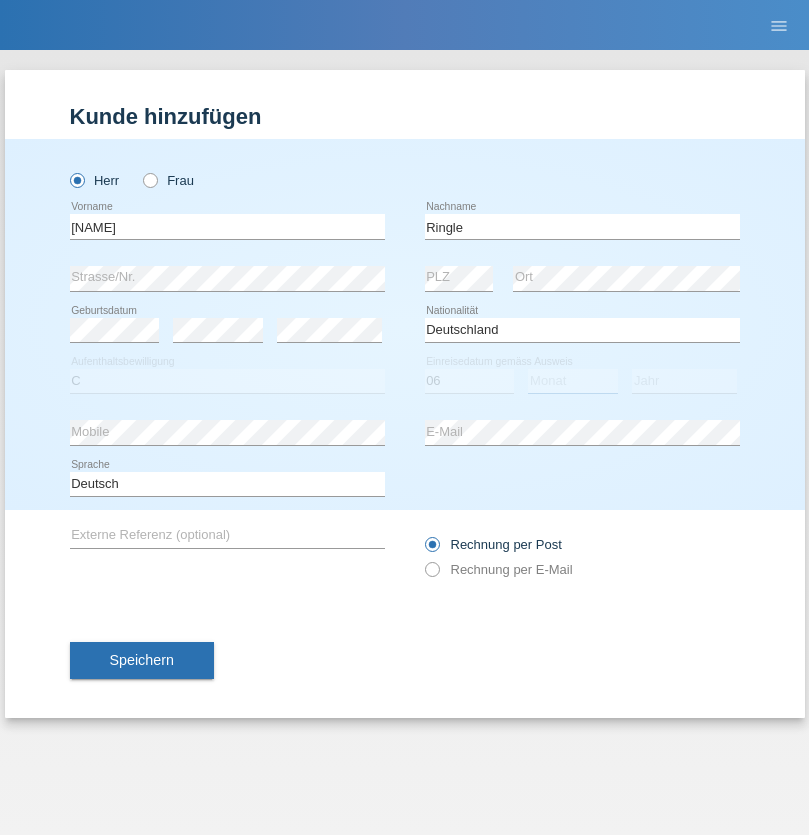 select on "01" 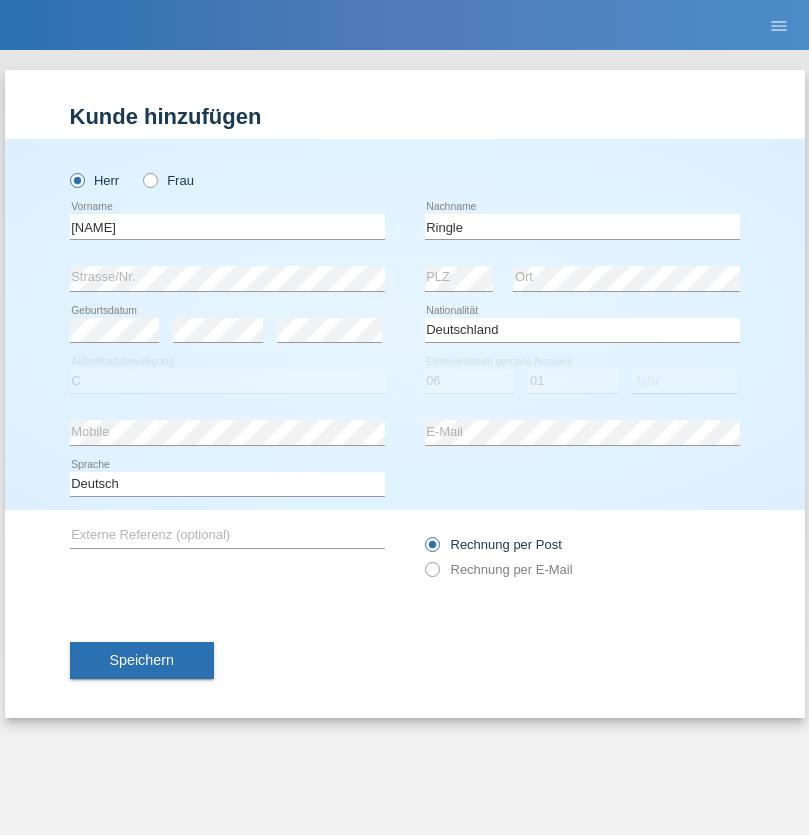 select on "2021" 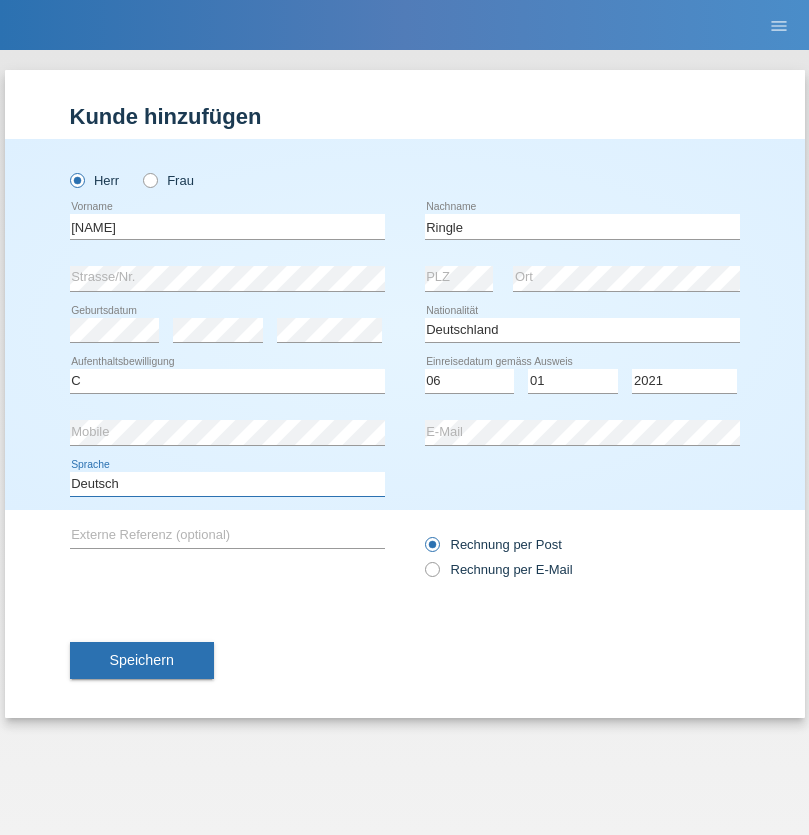 select on "en" 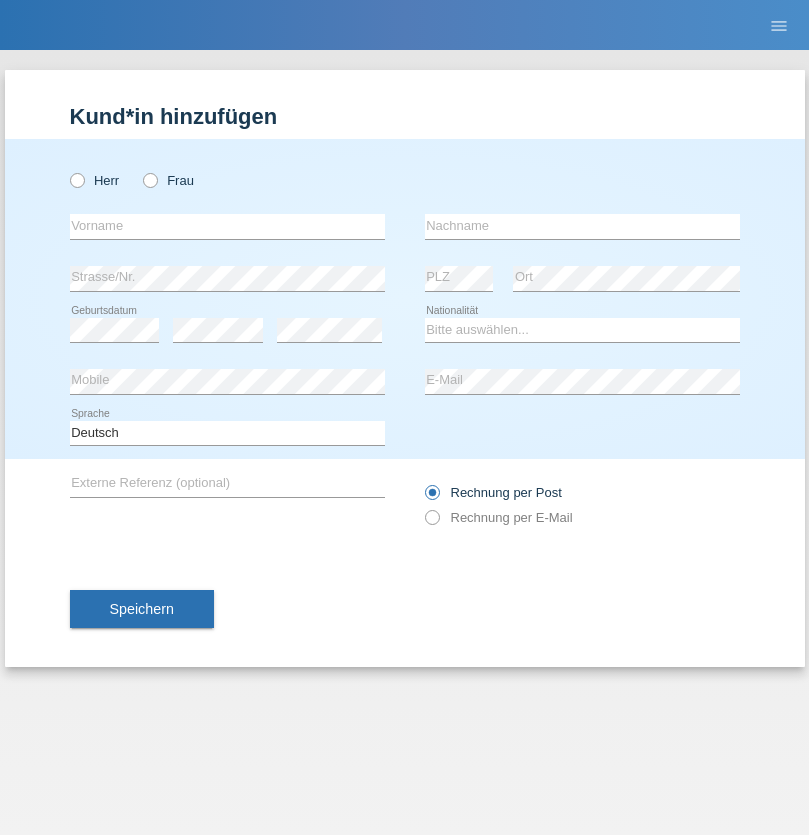 scroll, scrollTop: 0, scrollLeft: 0, axis: both 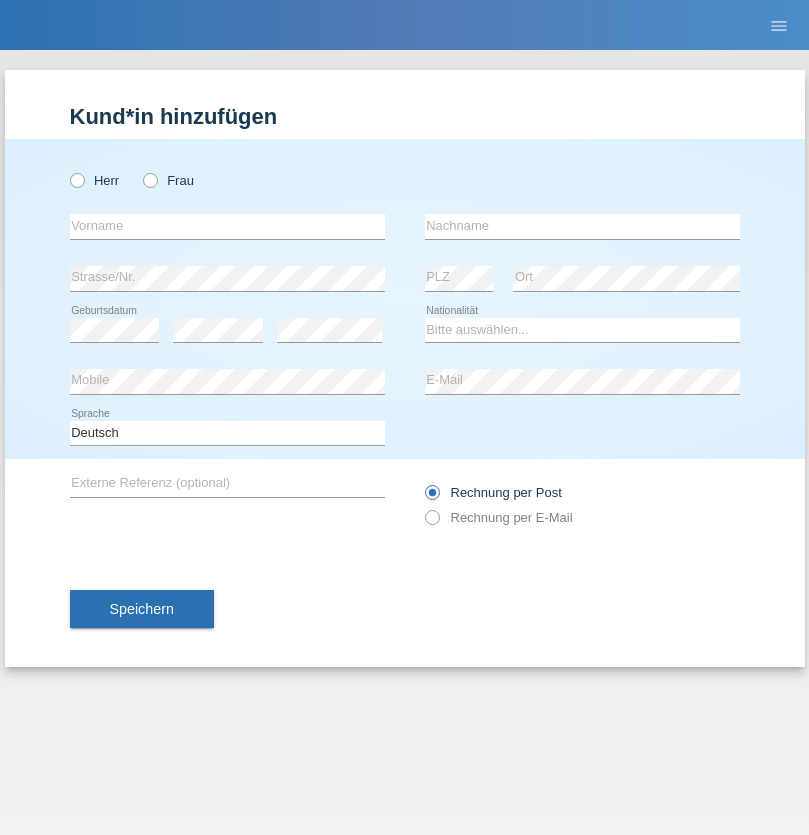 radio on "true" 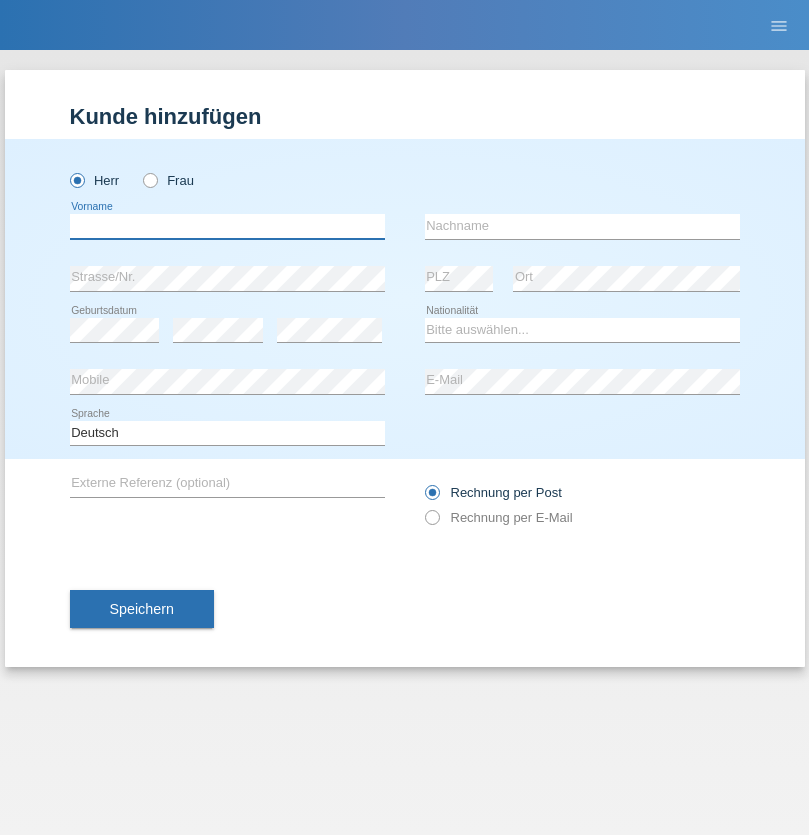 click at bounding box center [227, 226] 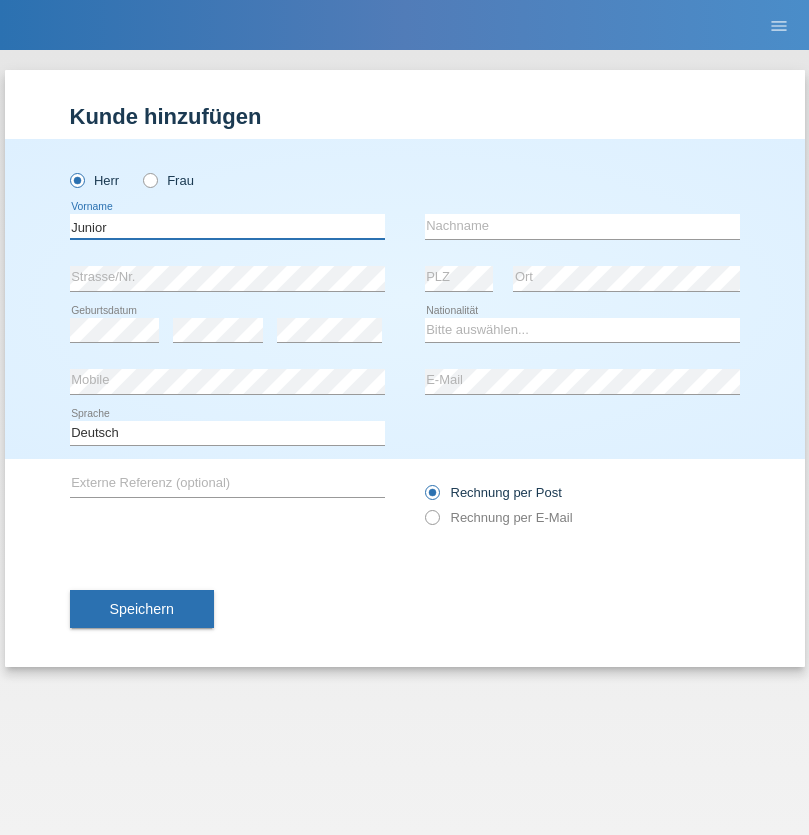 type on "Junior" 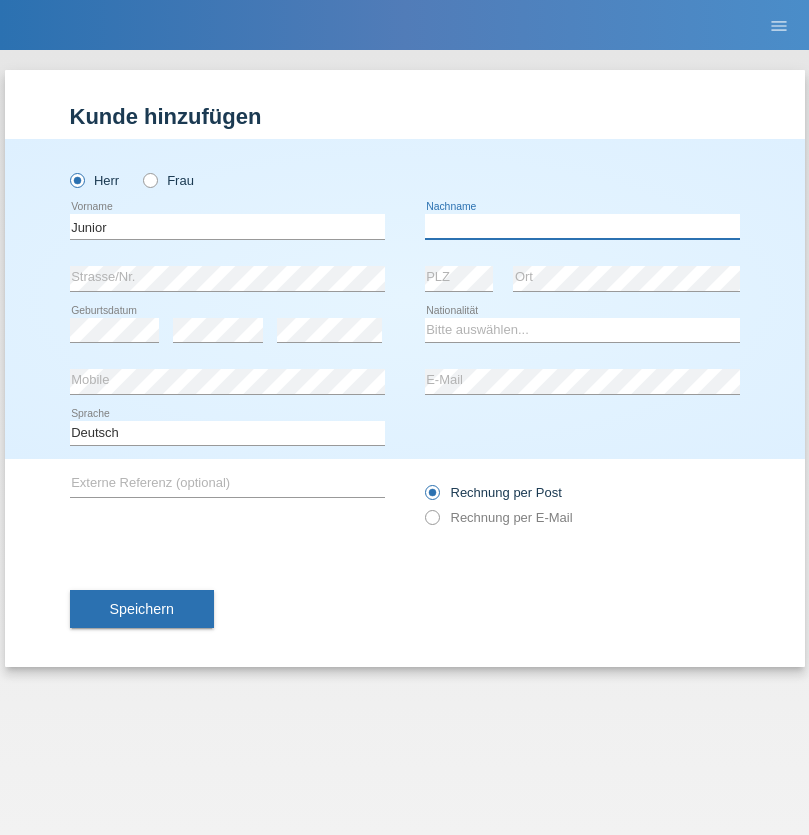 click at bounding box center [582, 226] 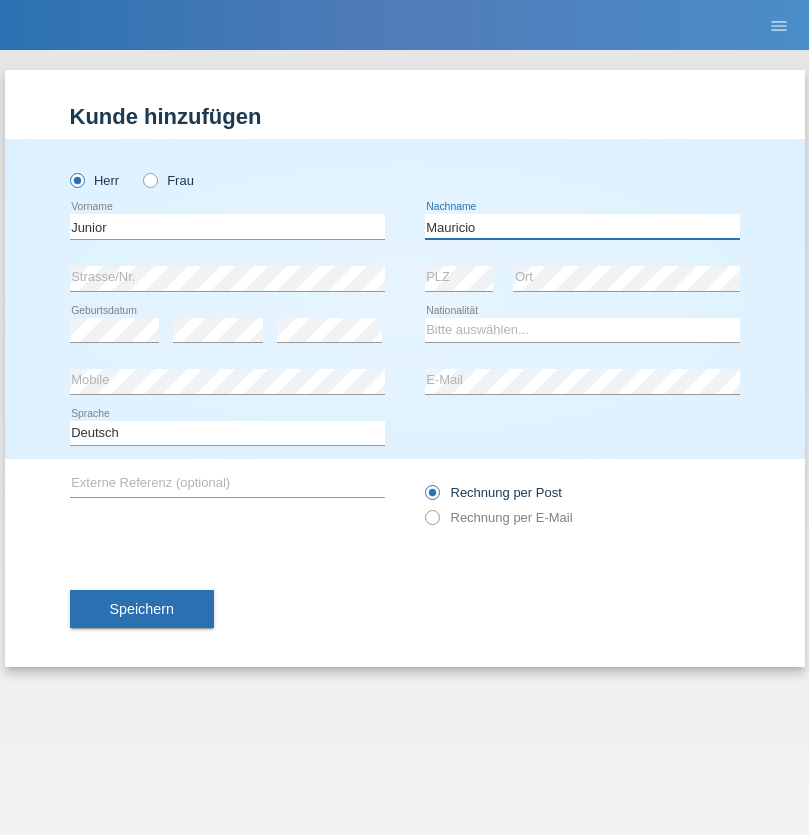 type on "Mauricio" 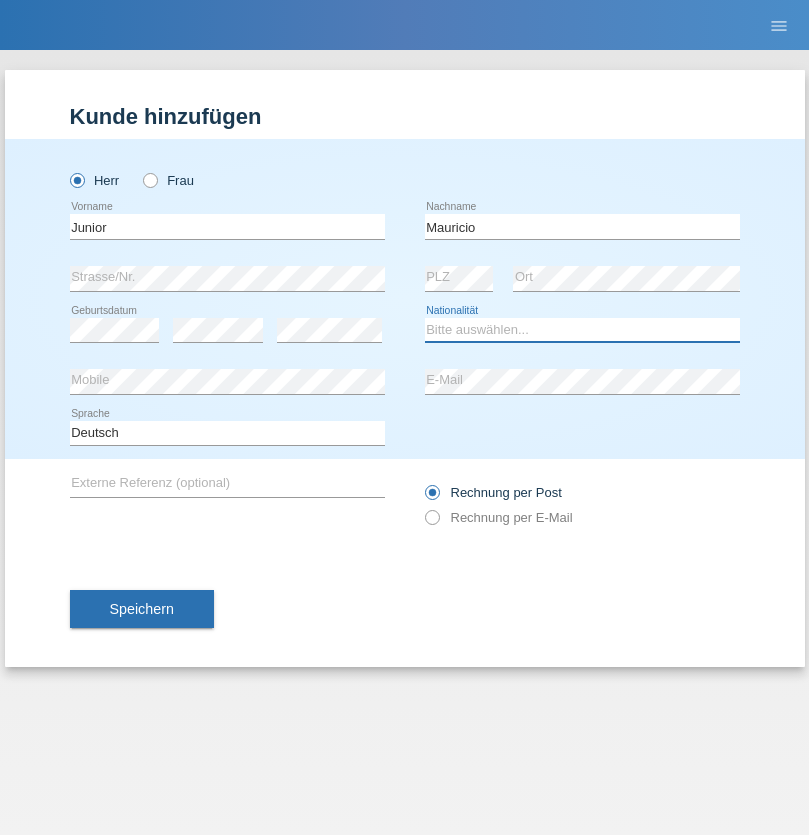 select on "CH" 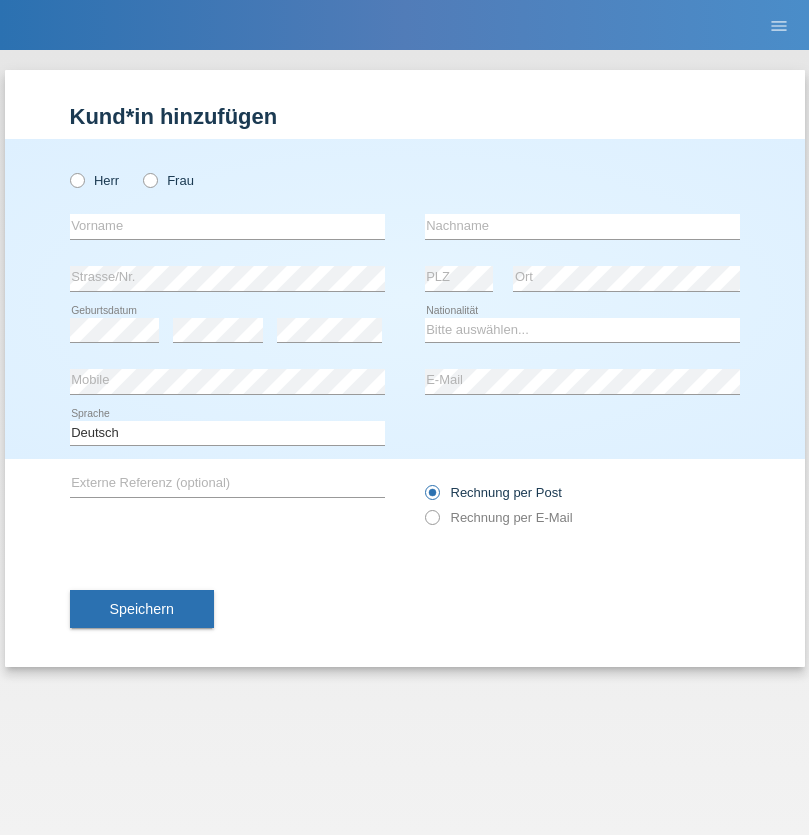 scroll, scrollTop: 0, scrollLeft: 0, axis: both 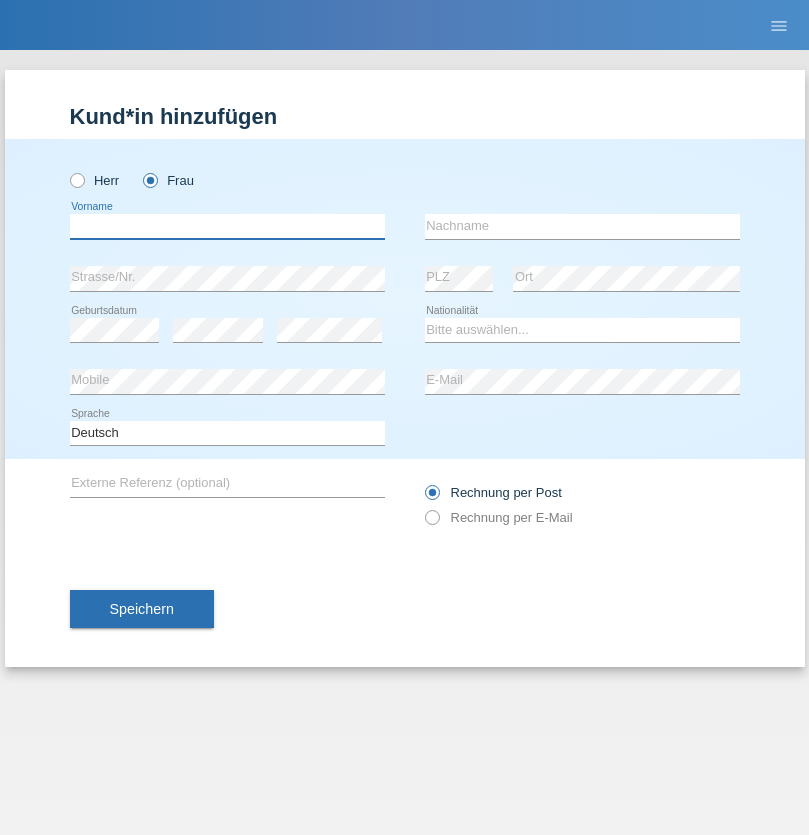 click at bounding box center [227, 226] 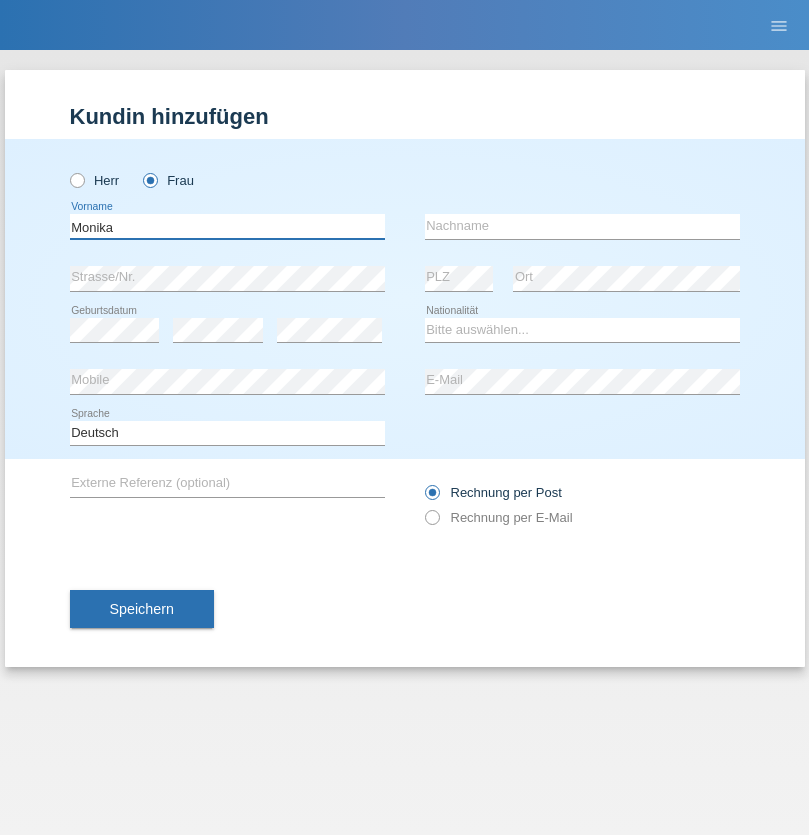type on "Monika" 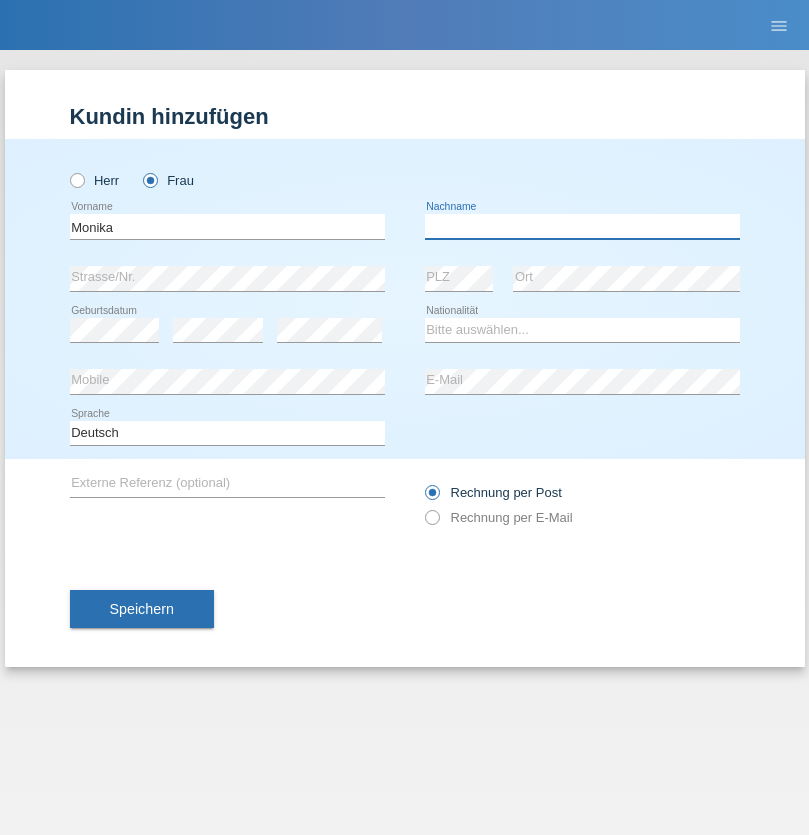 click at bounding box center (582, 226) 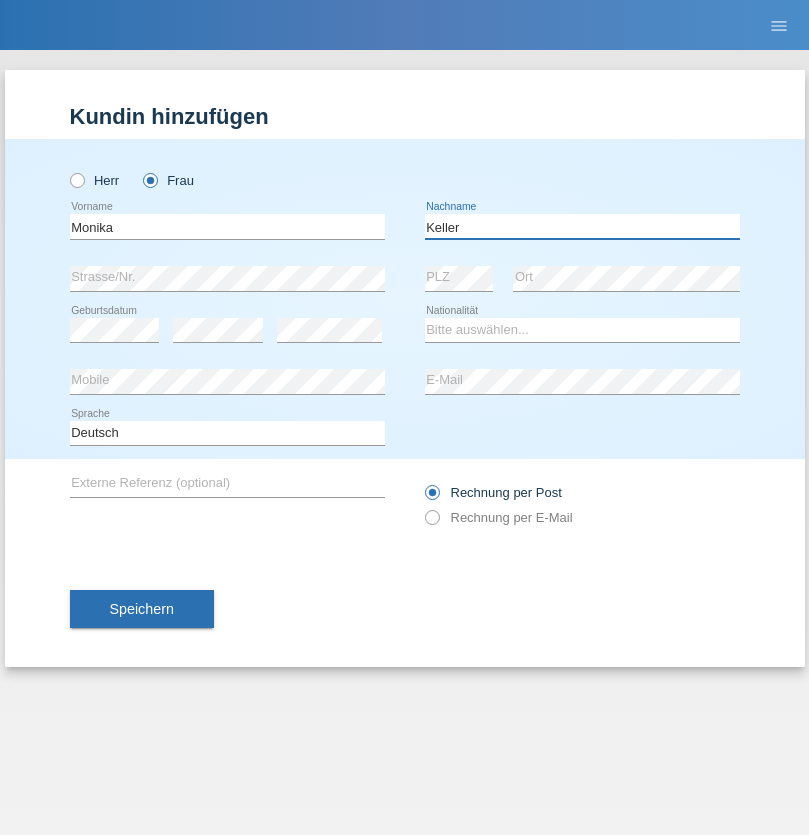 type on "Keller" 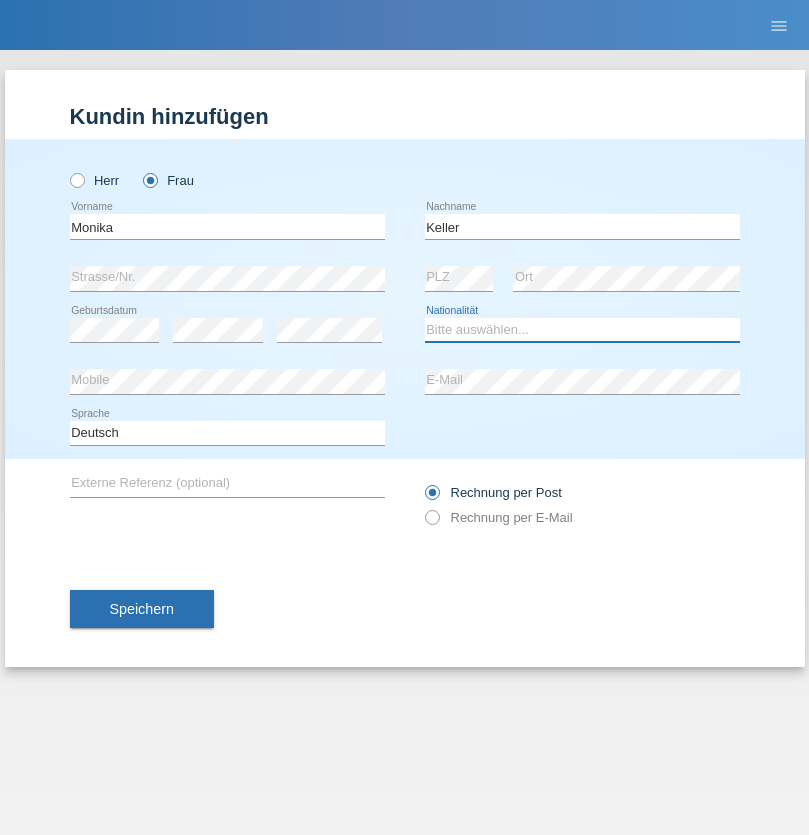 select on "CH" 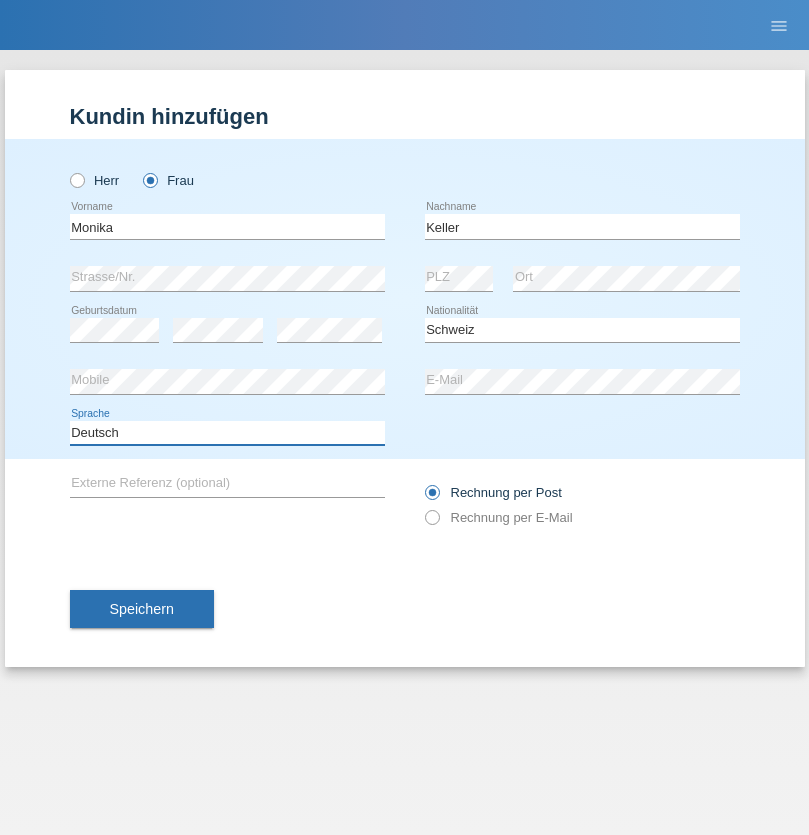 select on "en" 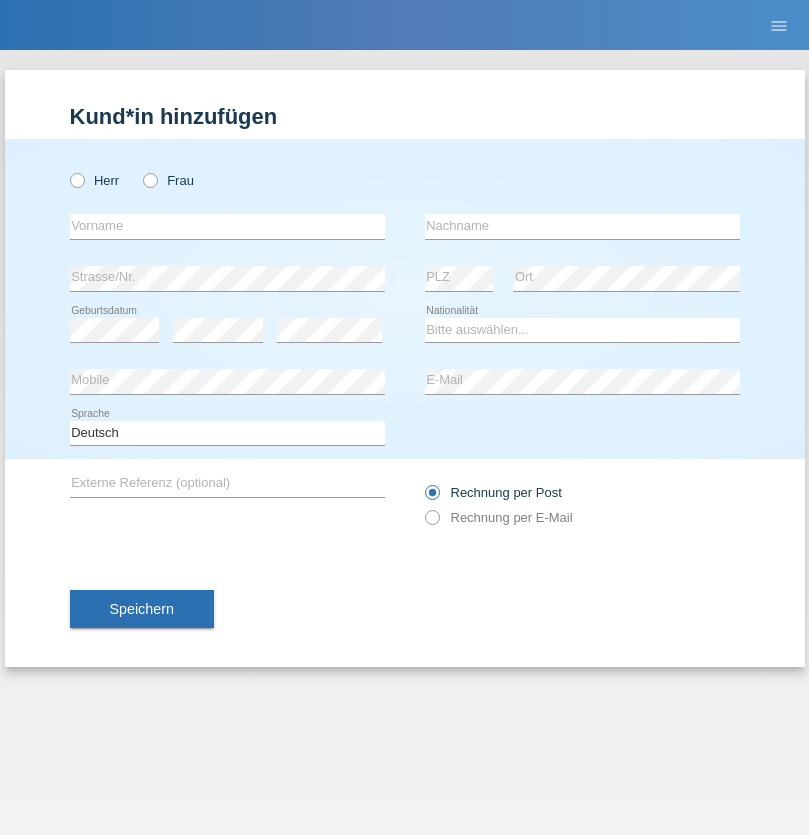 scroll, scrollTop: 0, scrollLeft: 0, axis: both 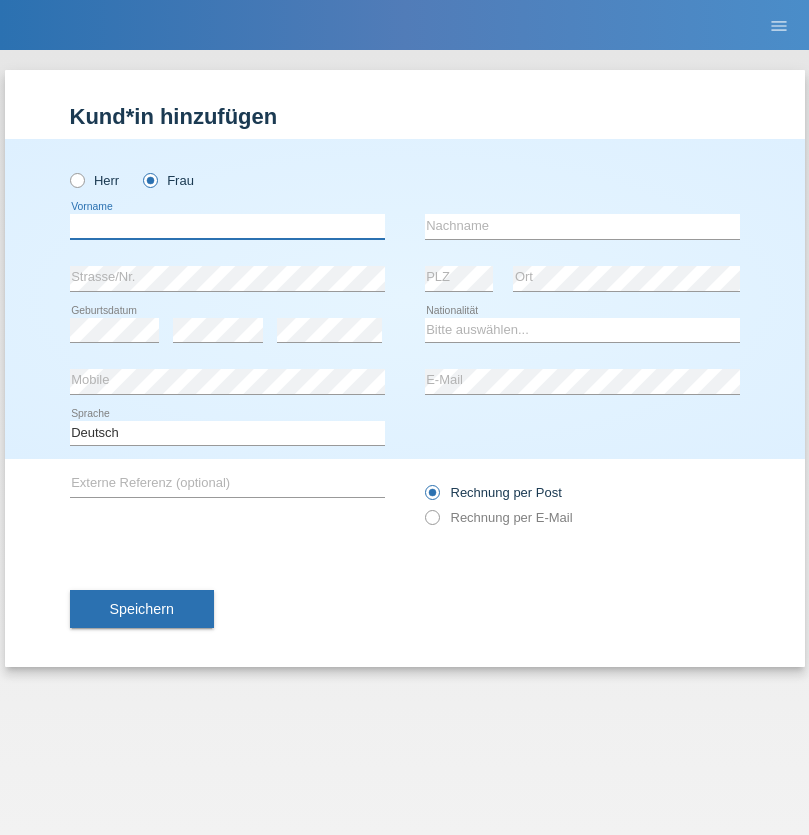 click at bounding box center (227, 226) 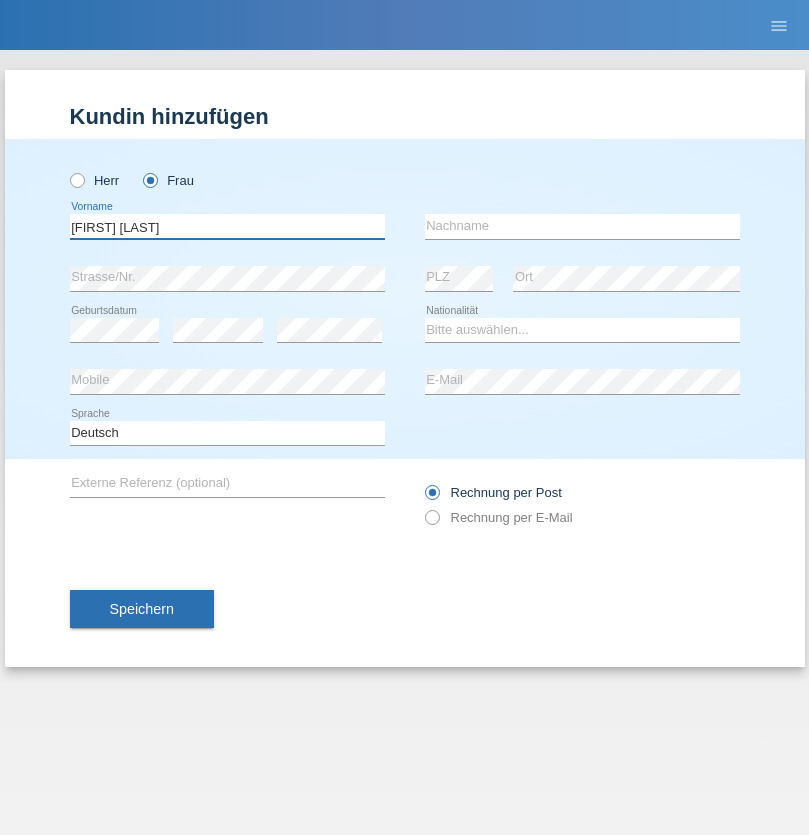 type on "Maria Fernanda" 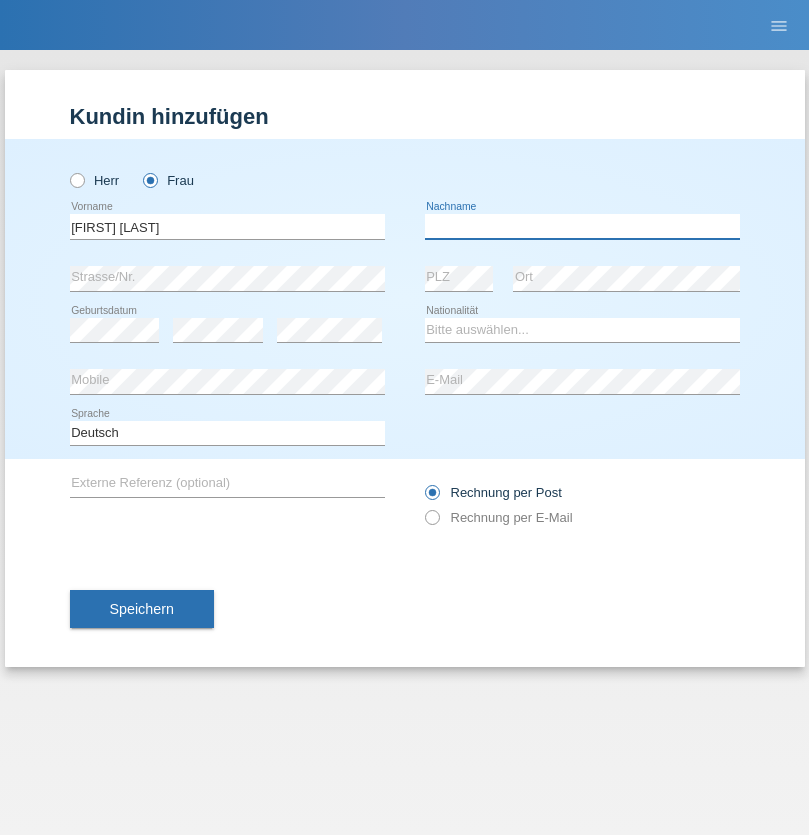 click at bounding box center (582, 226) 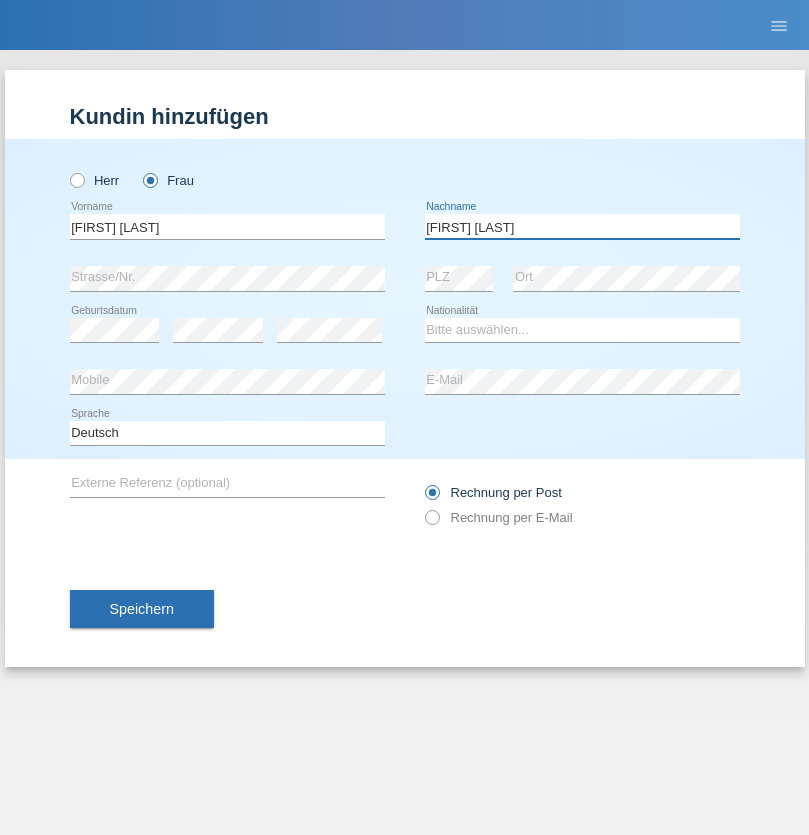 type on "Knusel Campillo" 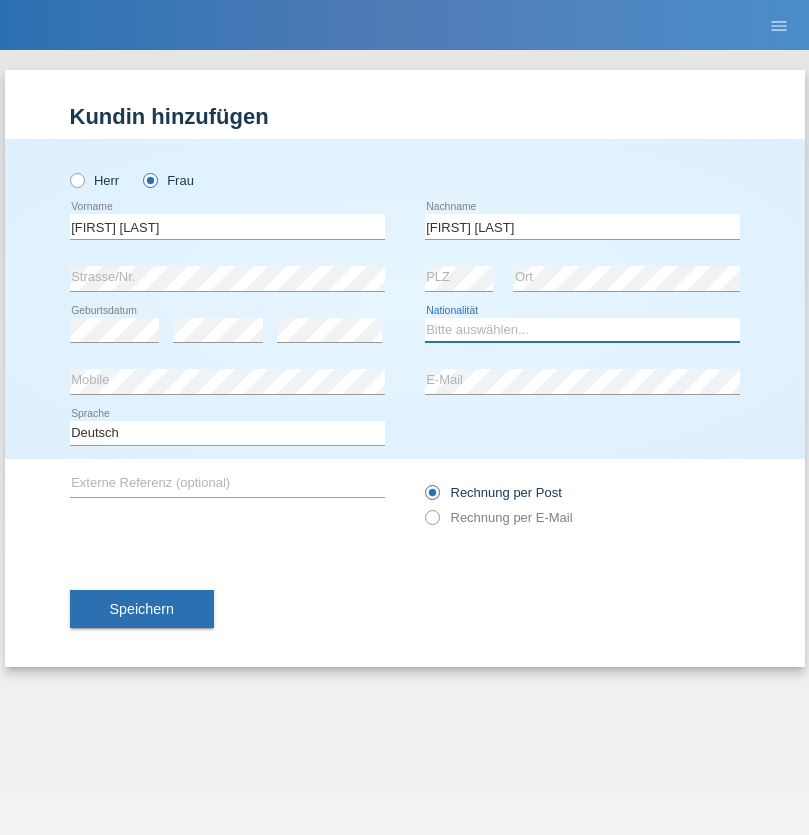 select on "CH" 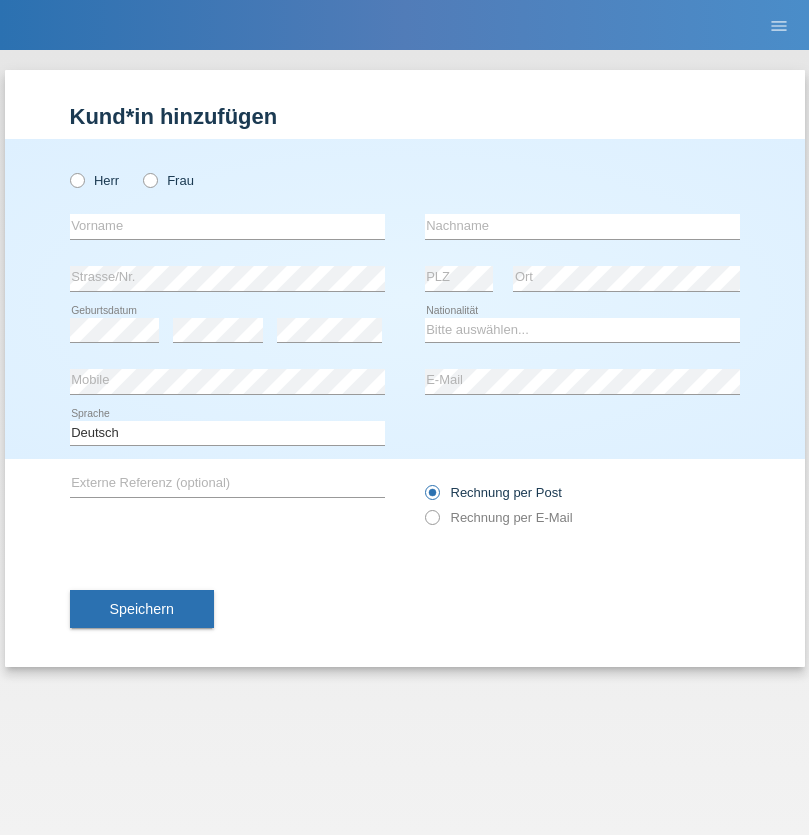 scroll, scrollTop: 0, scrollLeft: 0, axis: both 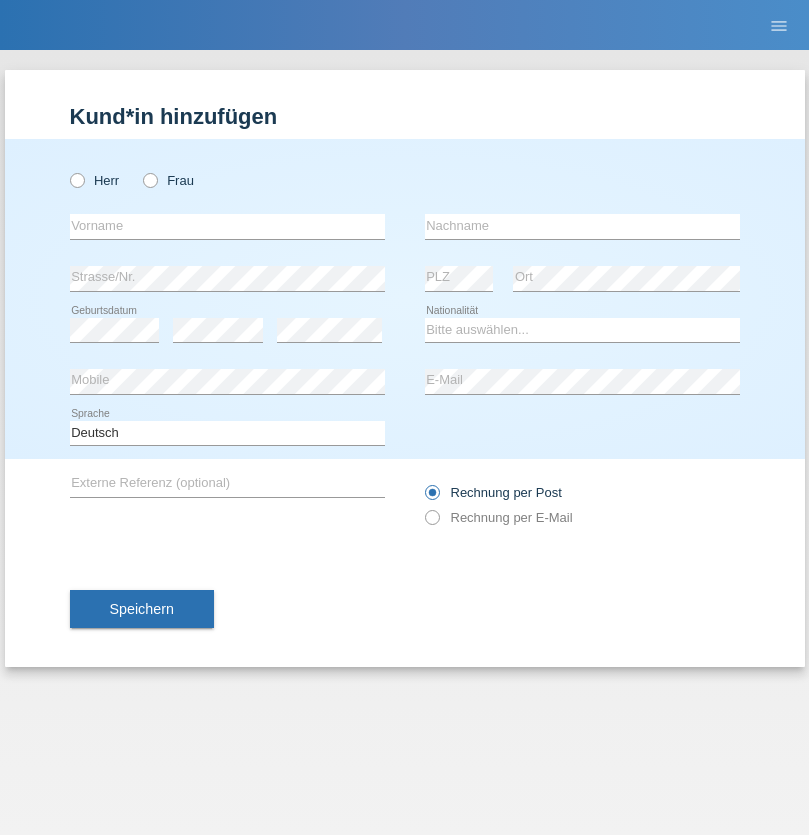 radio on "true" 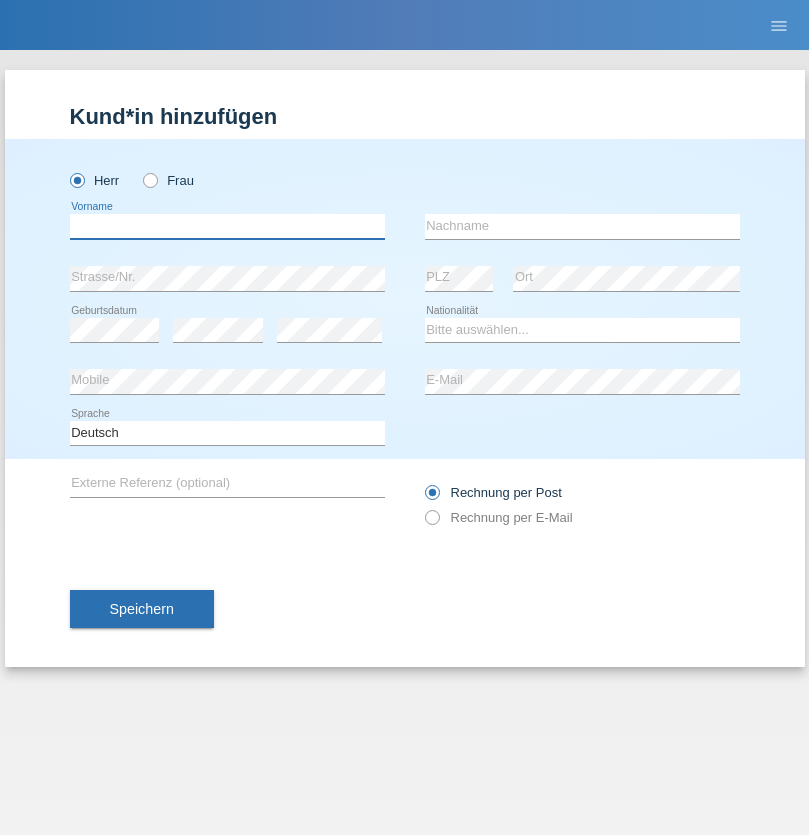 click at bounding box center [227, 226] 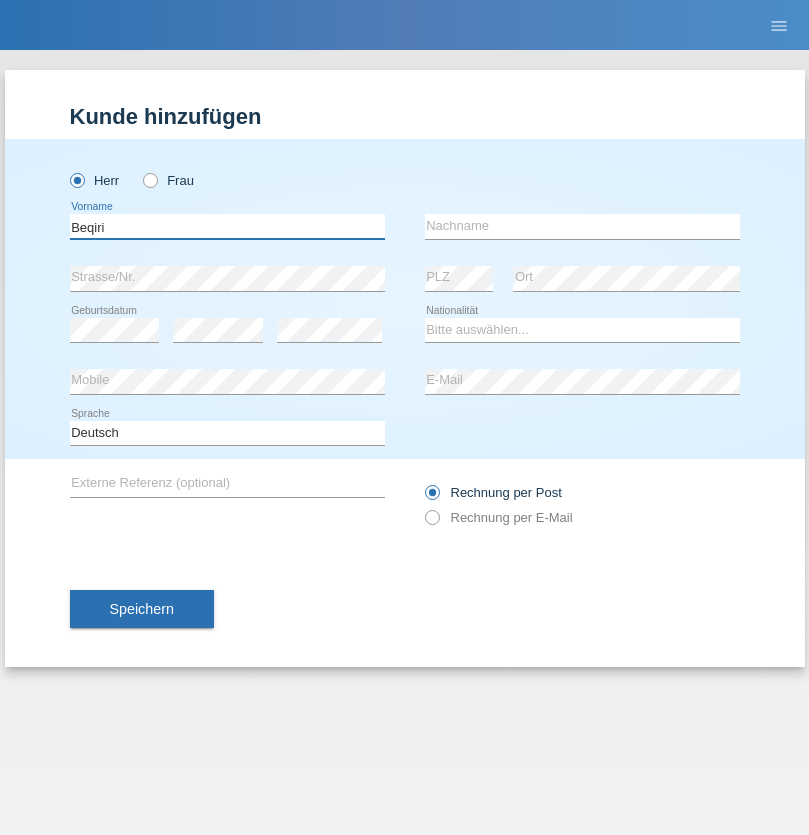 type on "Beqiri" 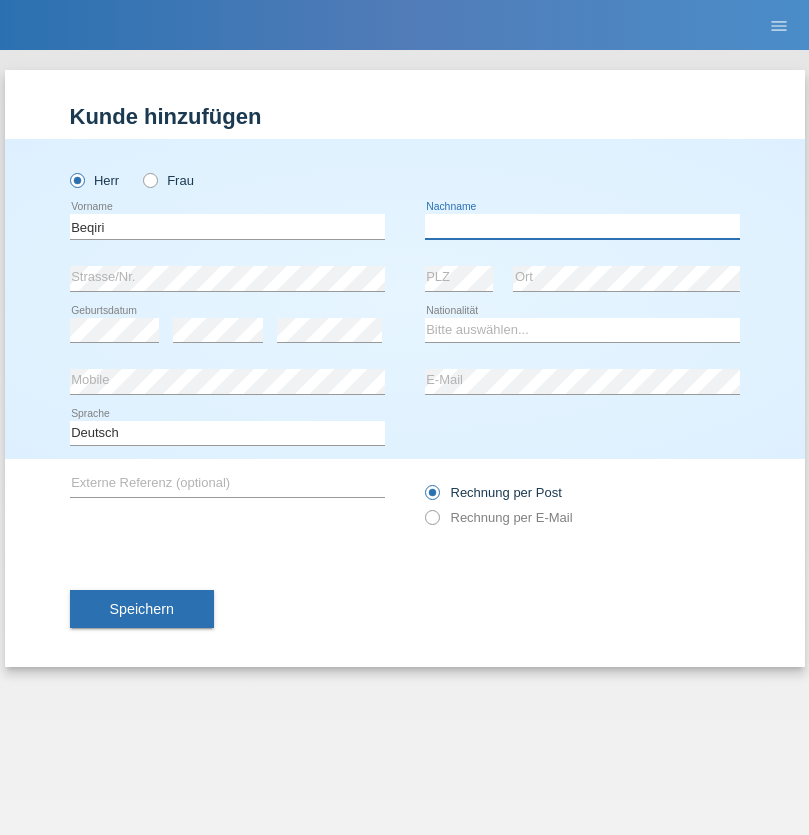 click at bounding box center (582, 226) 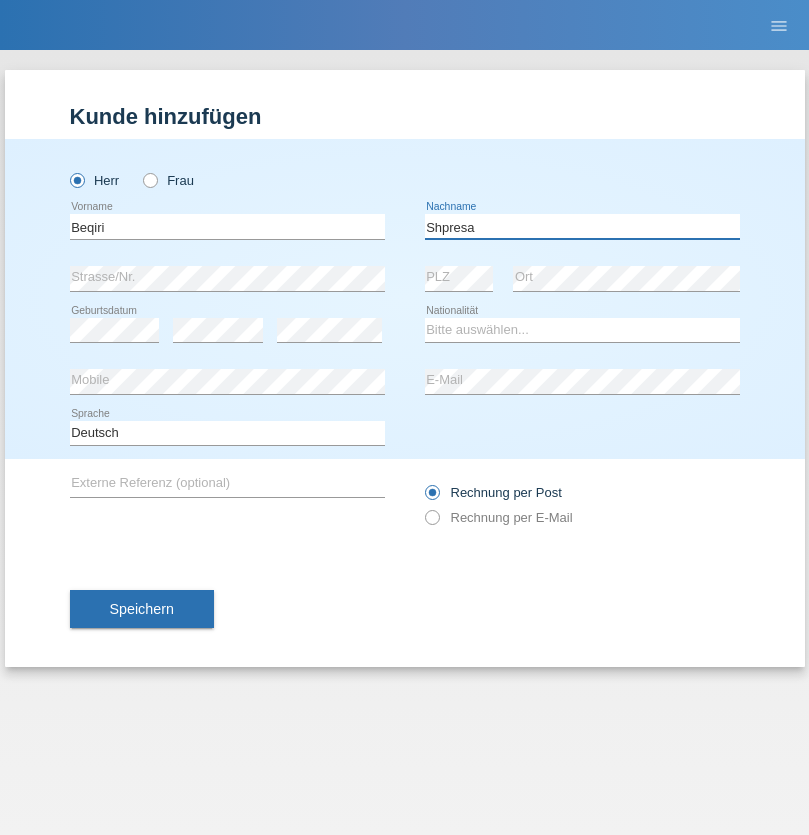 type on "Shpresa" 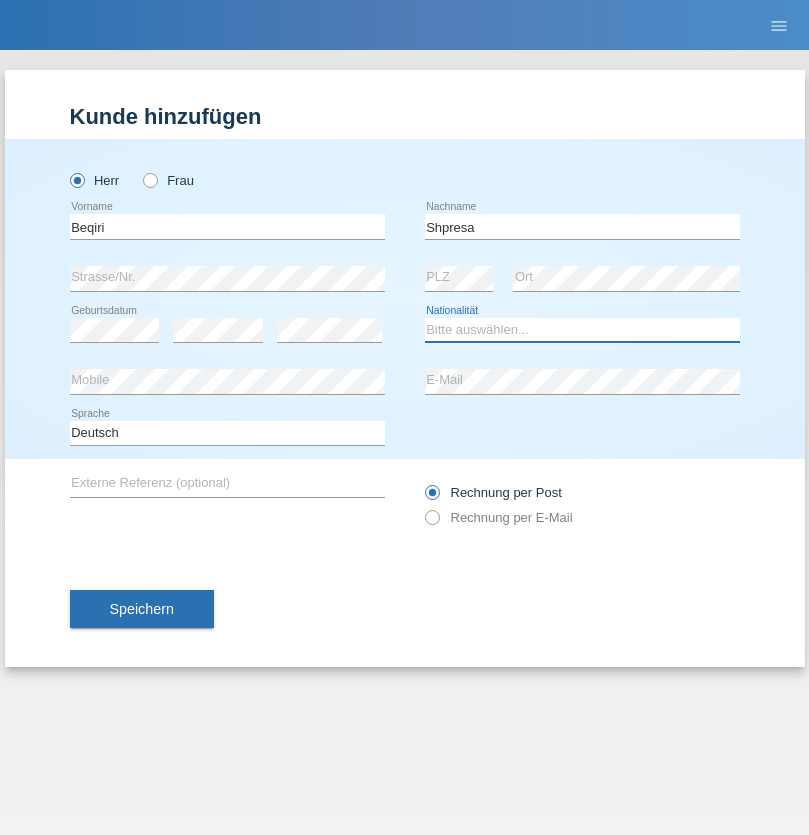 select on "XK" 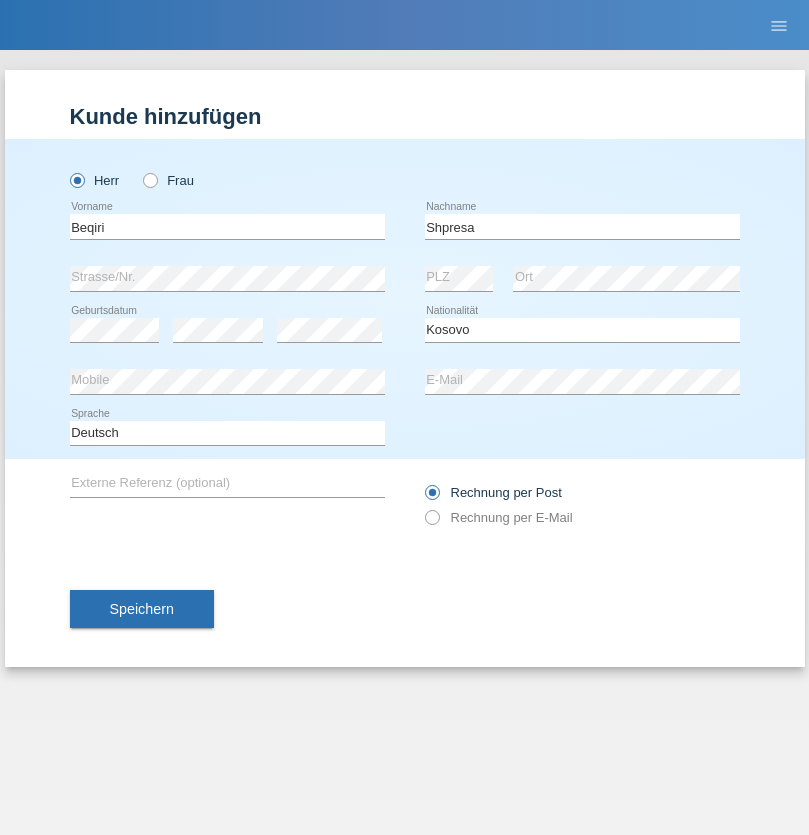 select on "C" 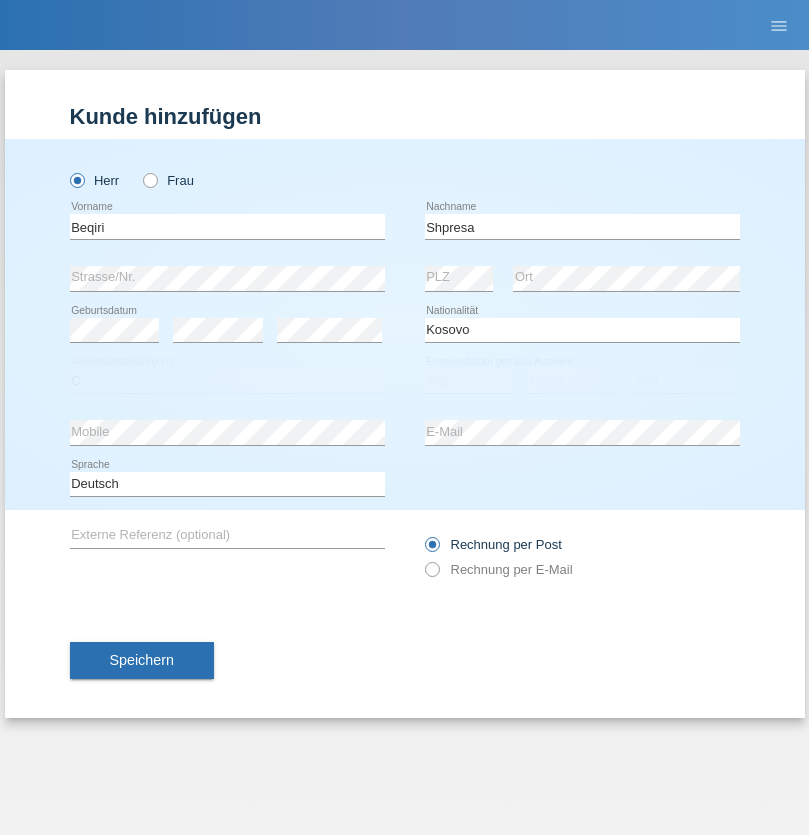 select on "08" 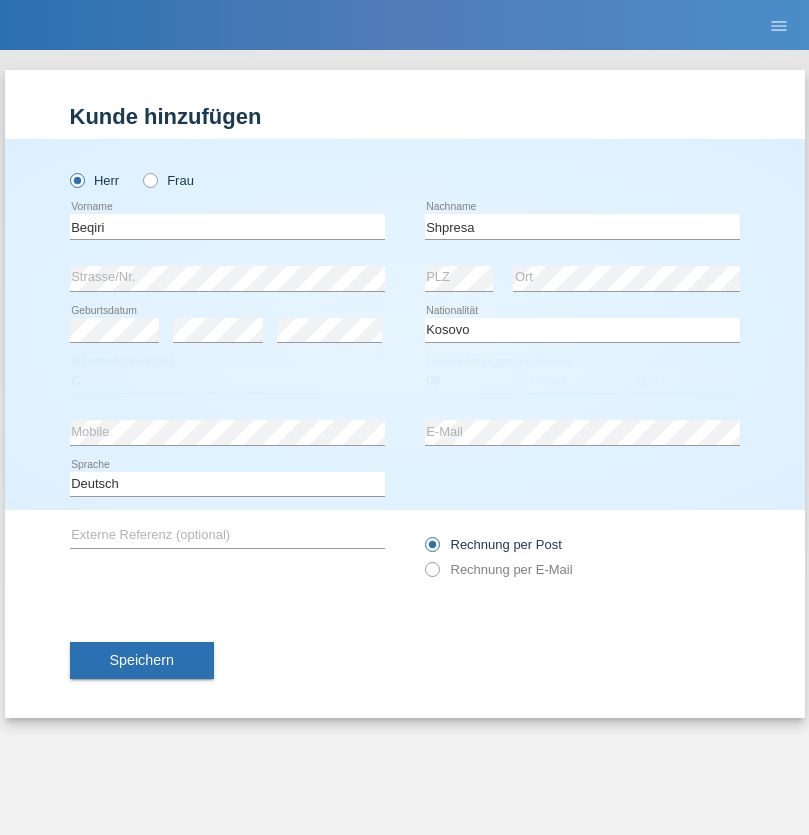 select on "02" 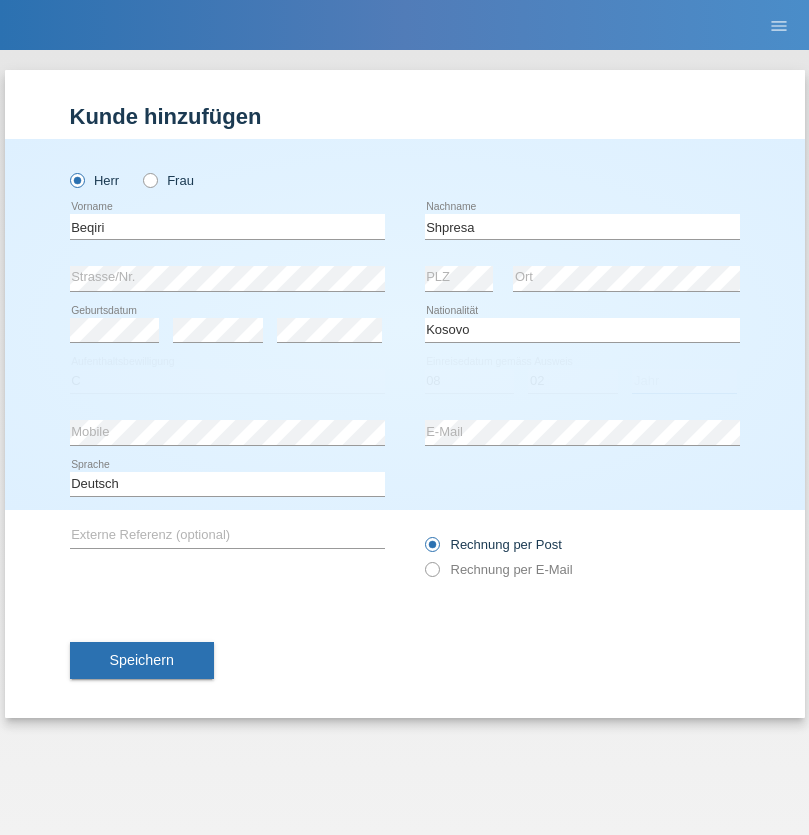 select on "1979" 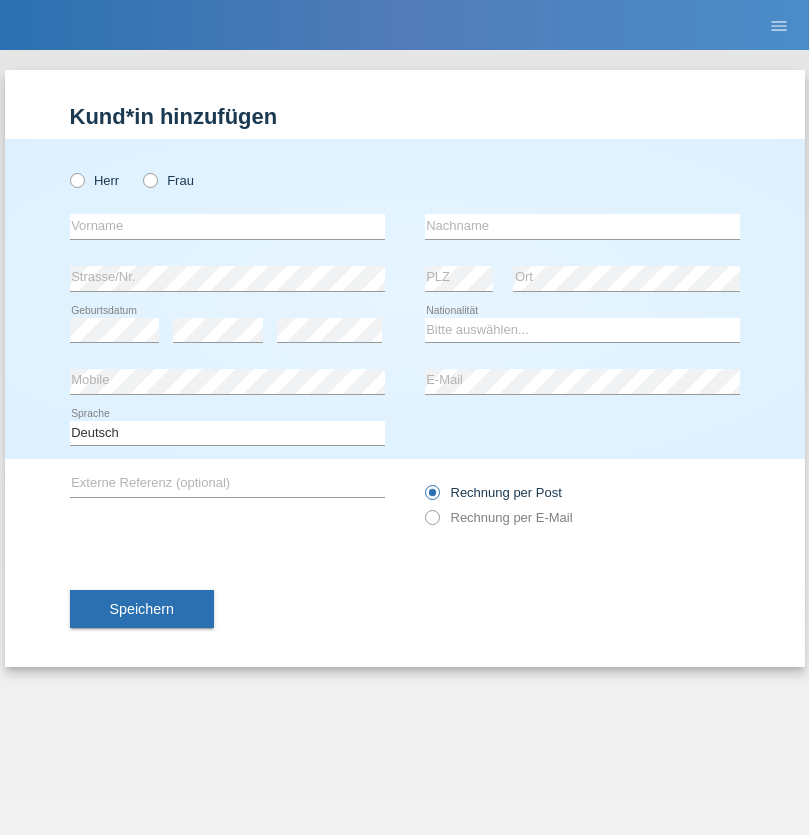 scroll, scrollTop: 0, scrollLeft: 0, axis: both 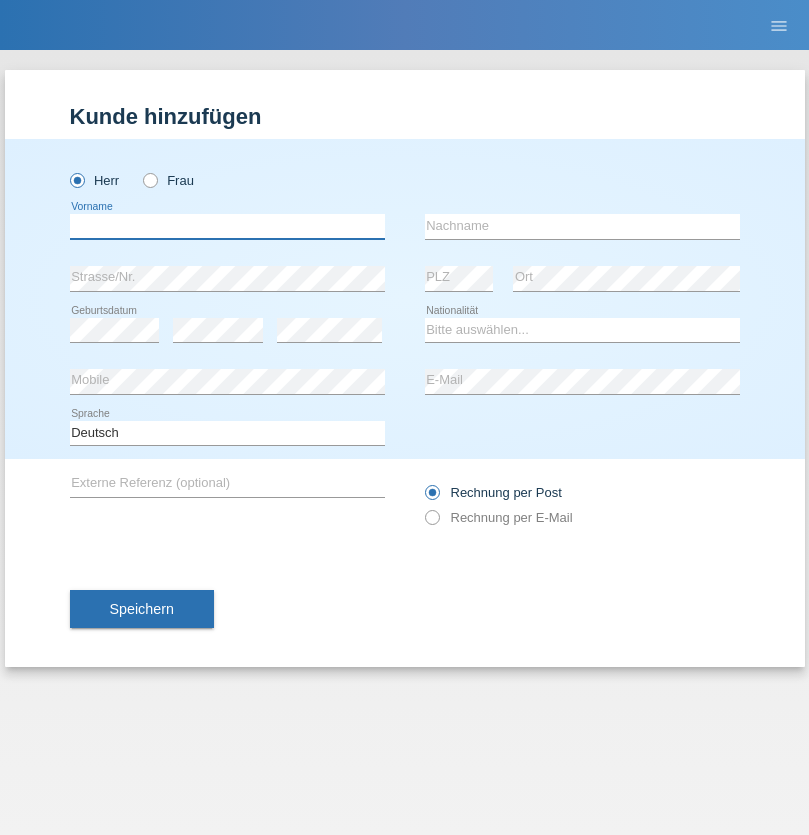 click at bounding box center [227, 226] 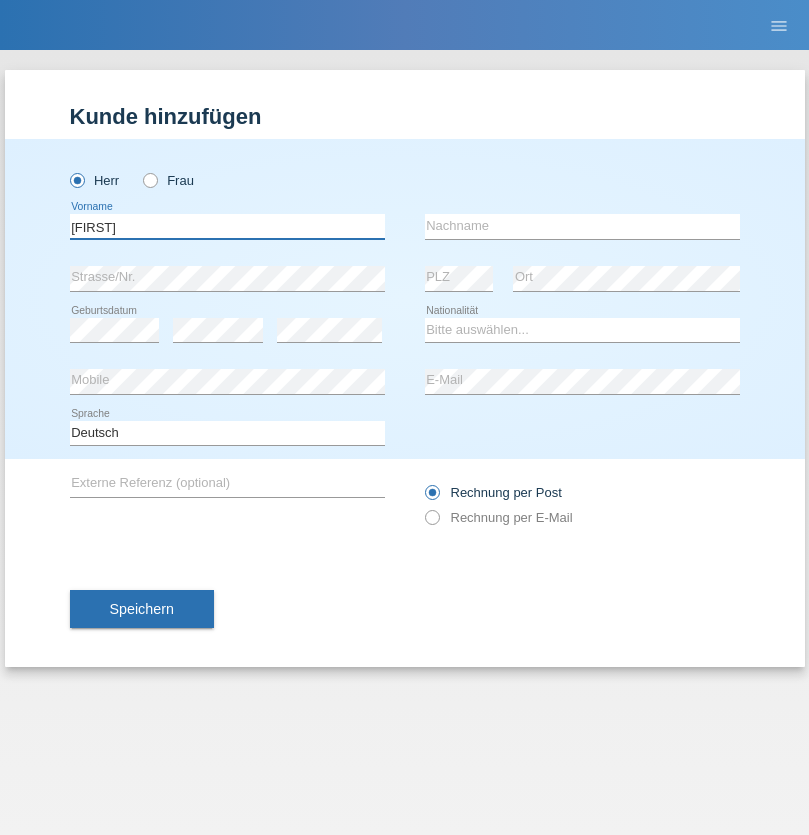 type on "[FIRST]" 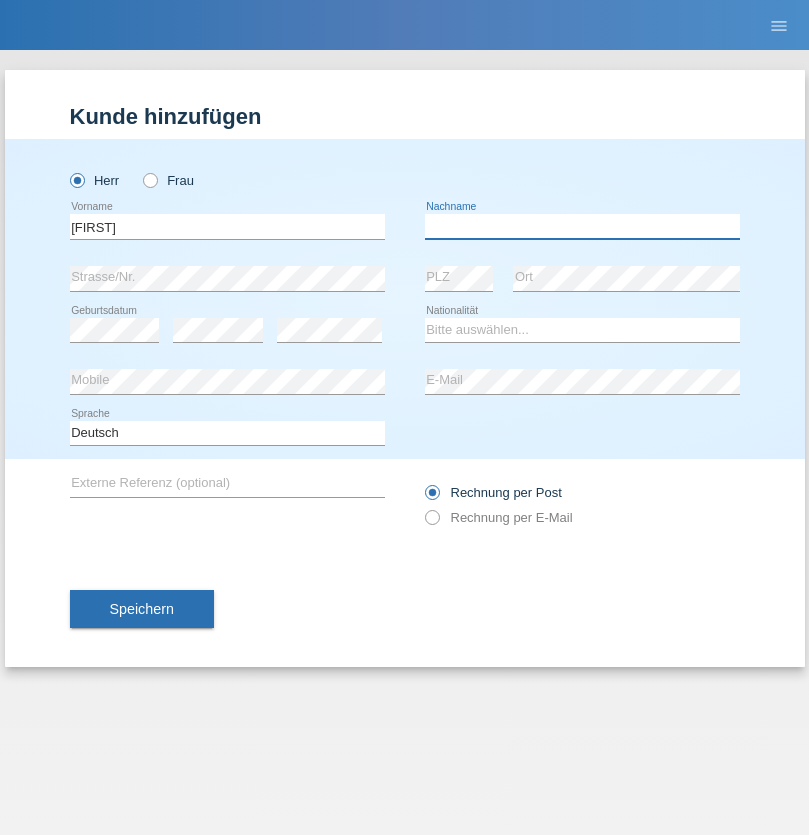 click at bounding box center [582, 226] 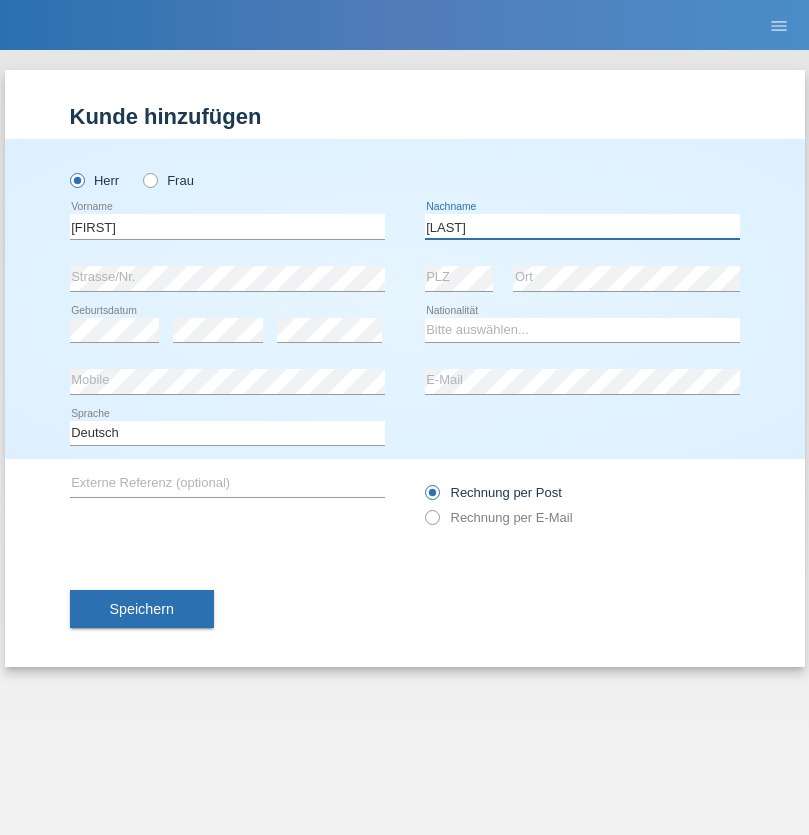 type on "[LAST]" 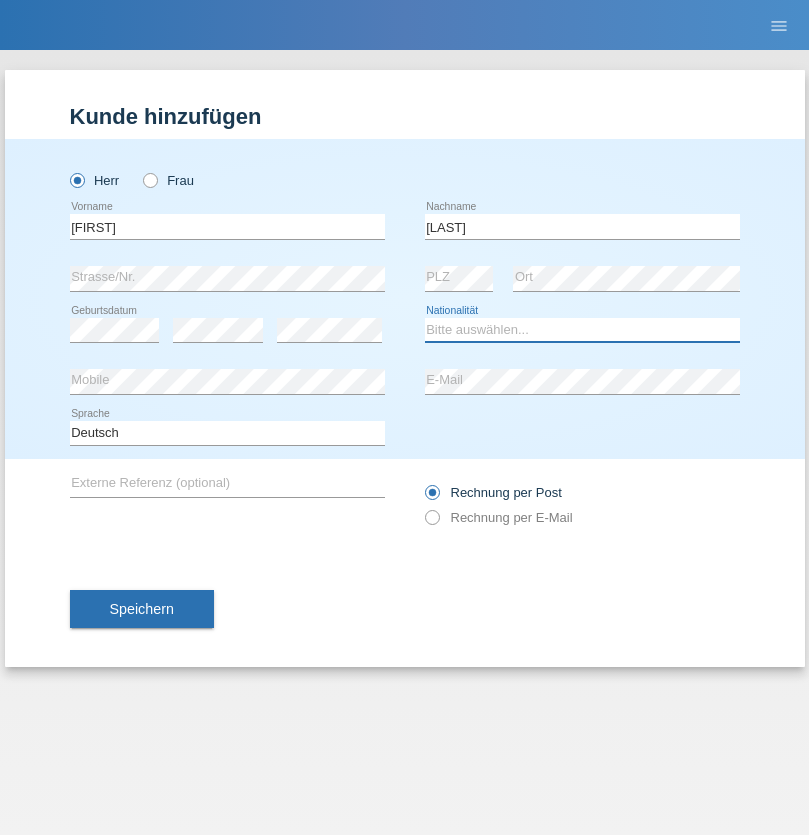 select on "CH" 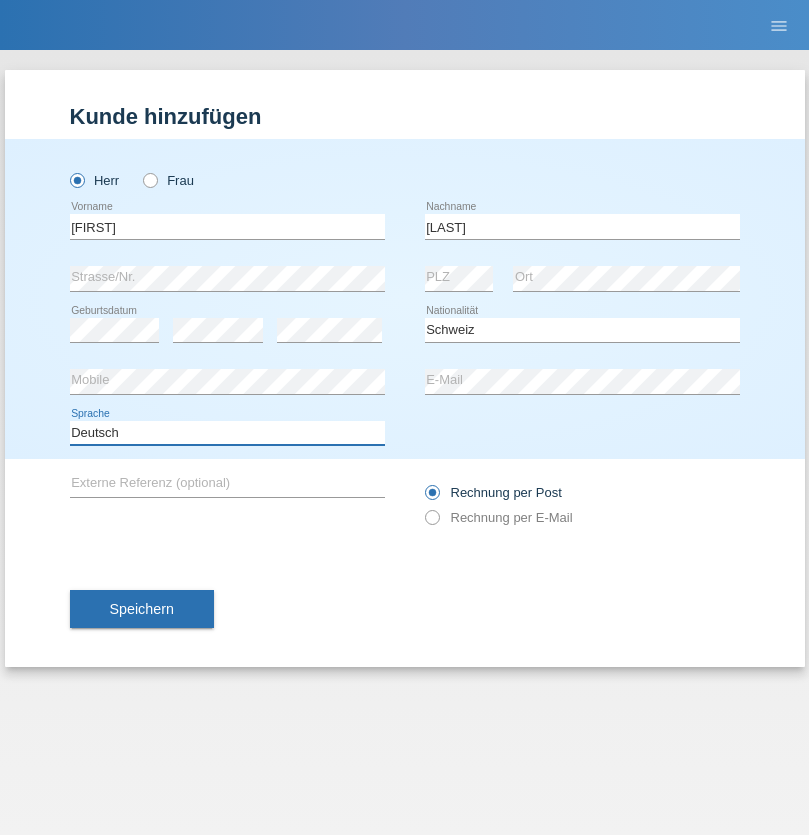 select on "en" 